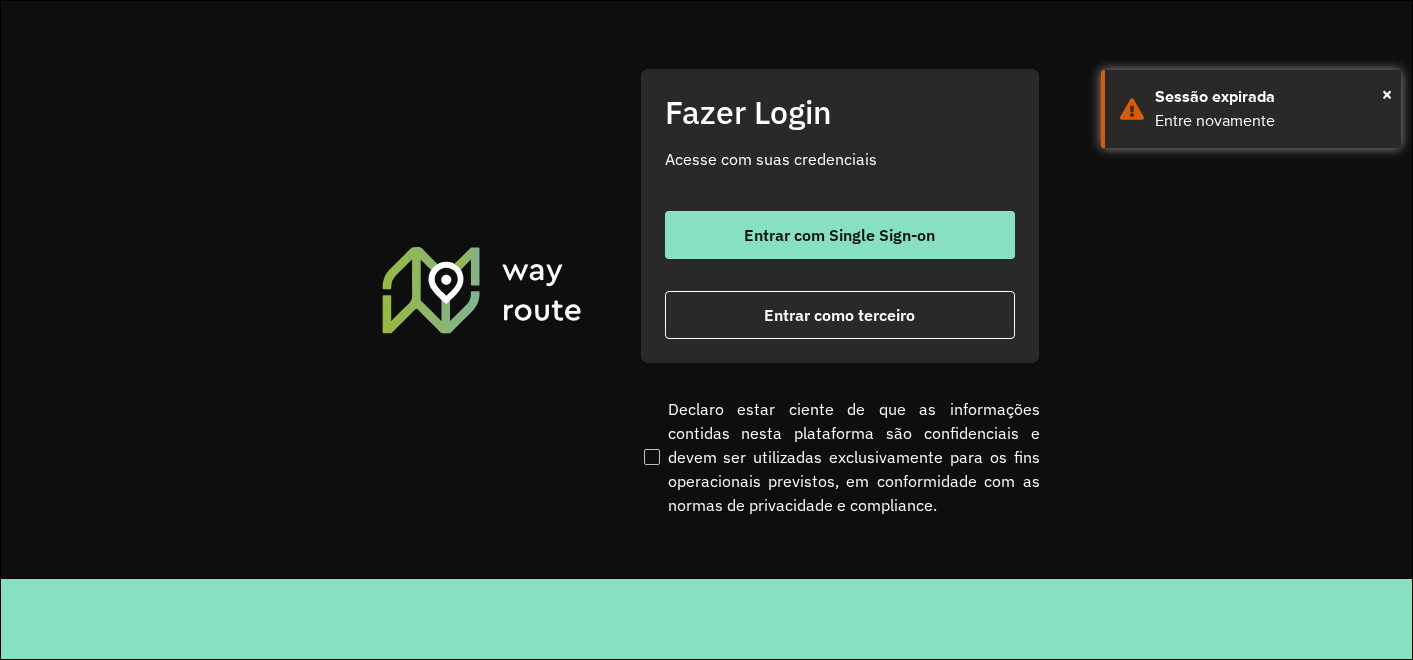 scroll, scrollTop: 0, scrollLeft: 0, axis: both 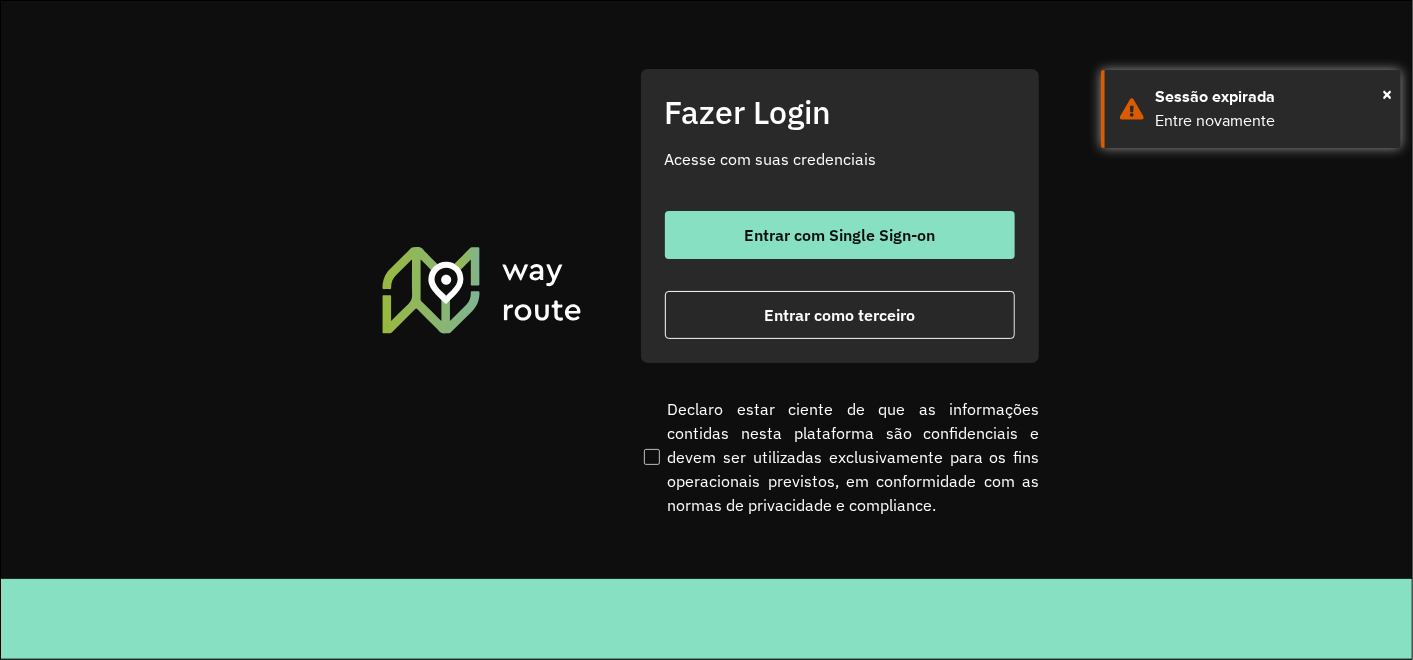 click on "Entrar com Single Sign-on    Entrar como terceiro" 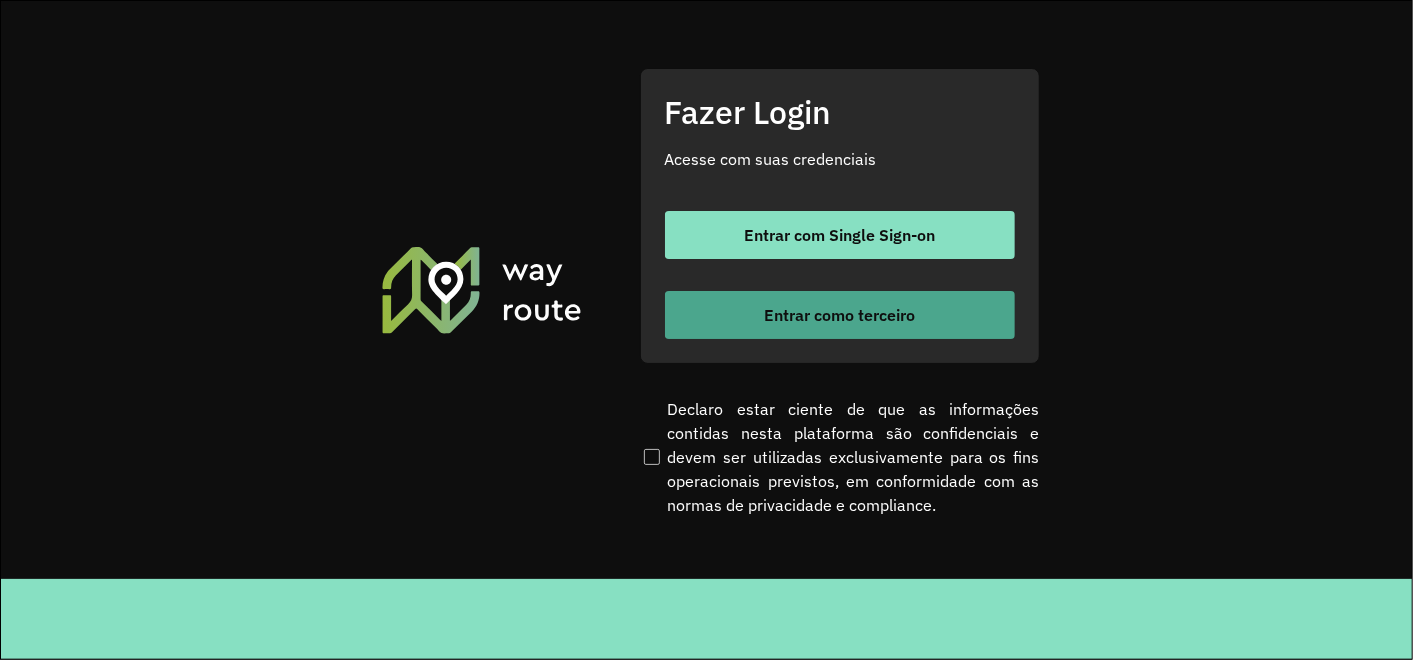 click on "Entrar como terceiro" at bounding box center (840, 315) 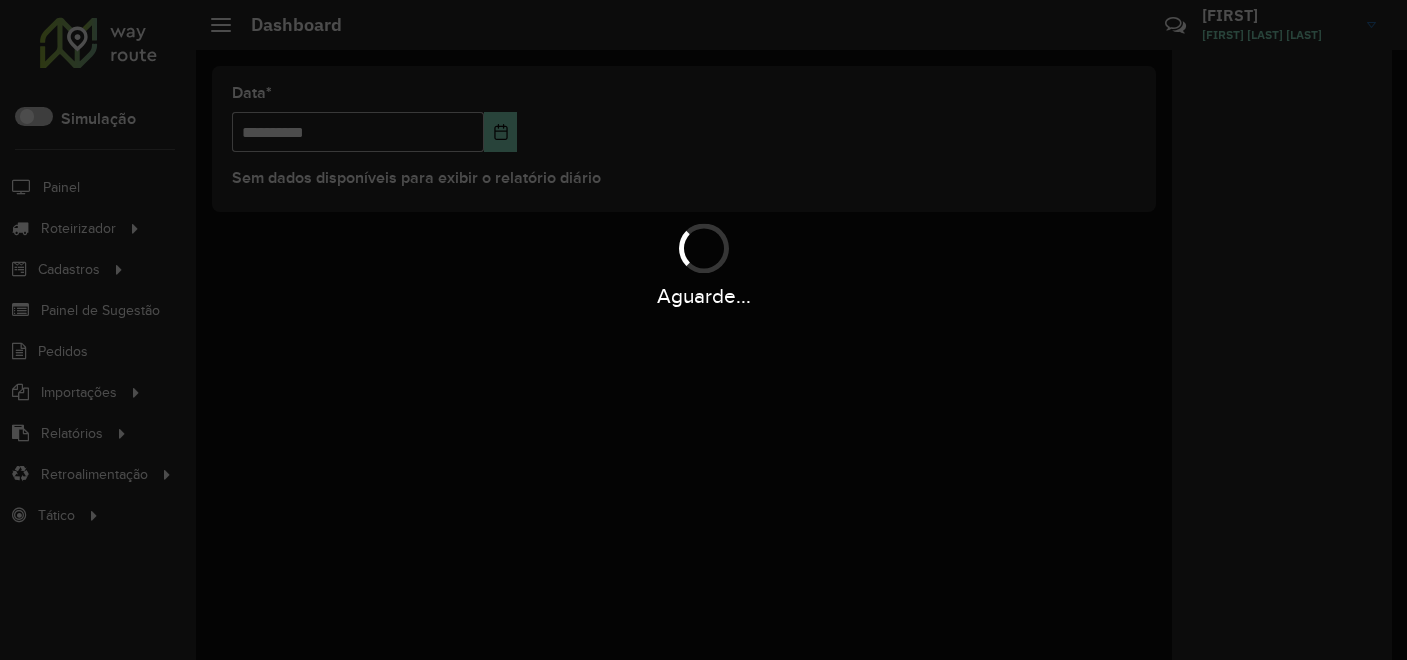 scroll, scrollTop: 0, scrollLeft: 0, axis: both 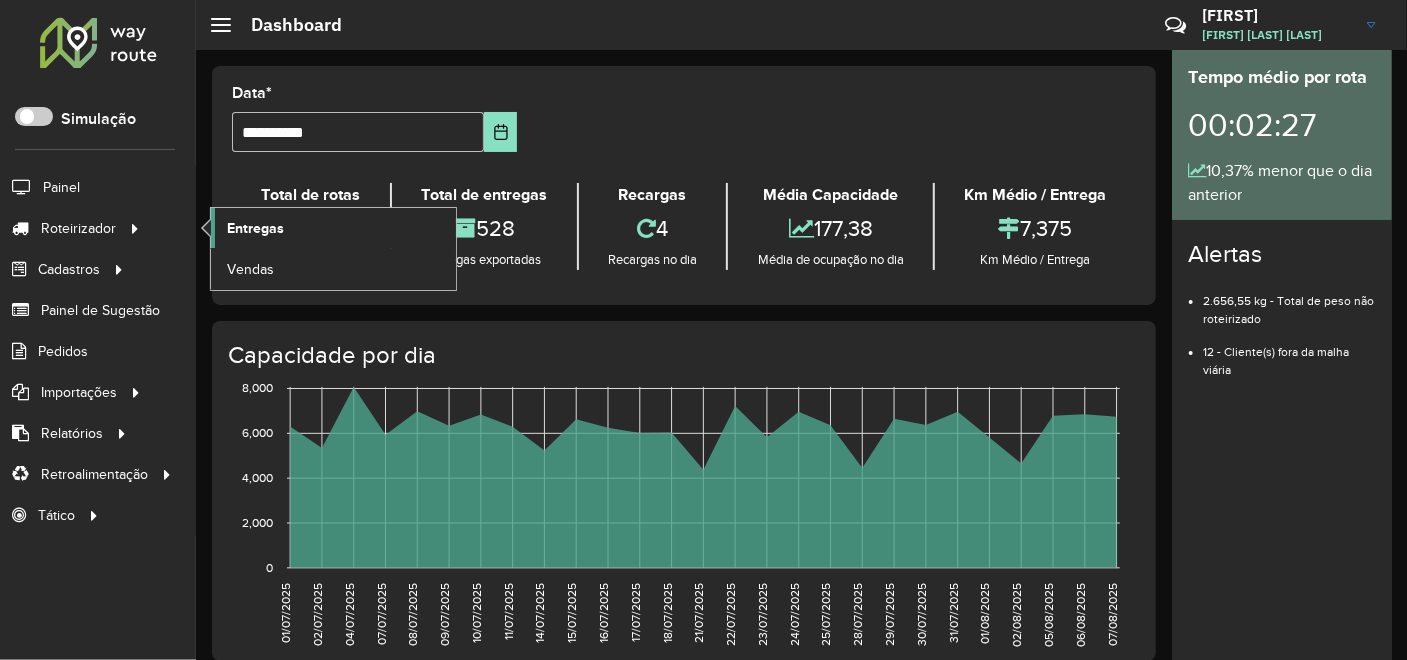 click on "Entregas" 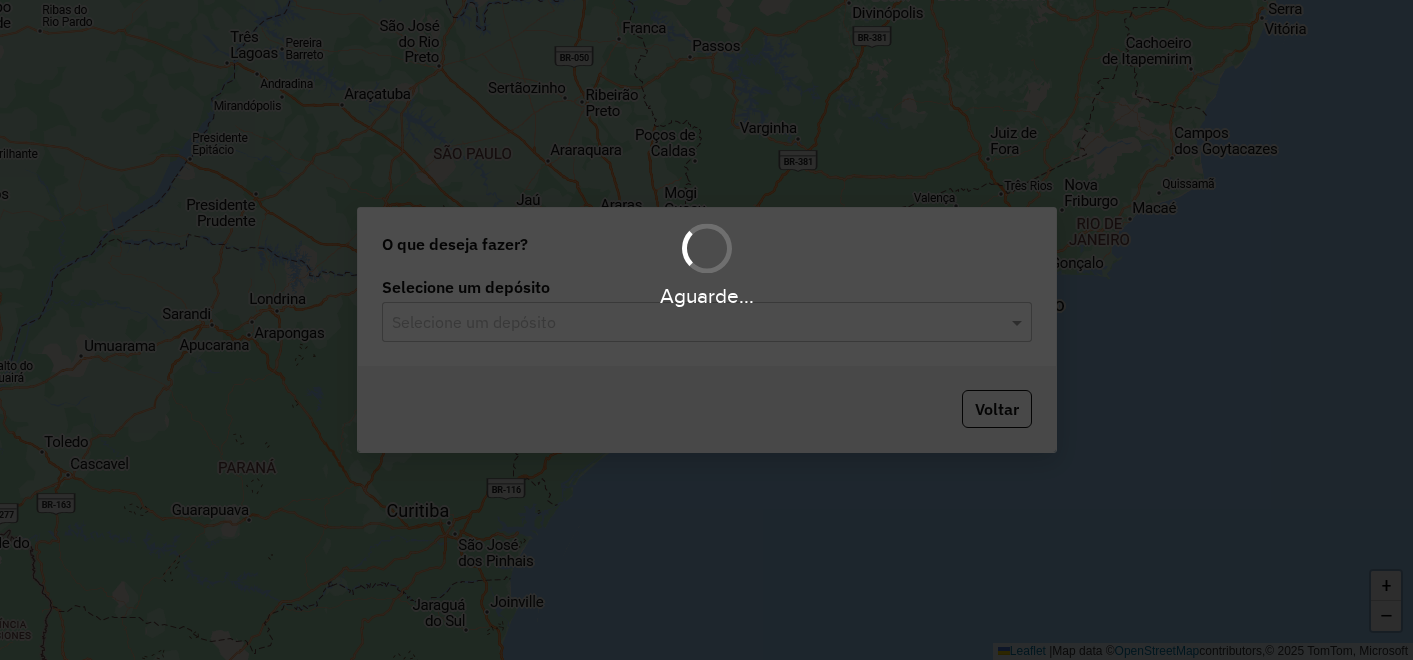 scroll, scrollTop: 0, scrollLeft: 0, axis: both 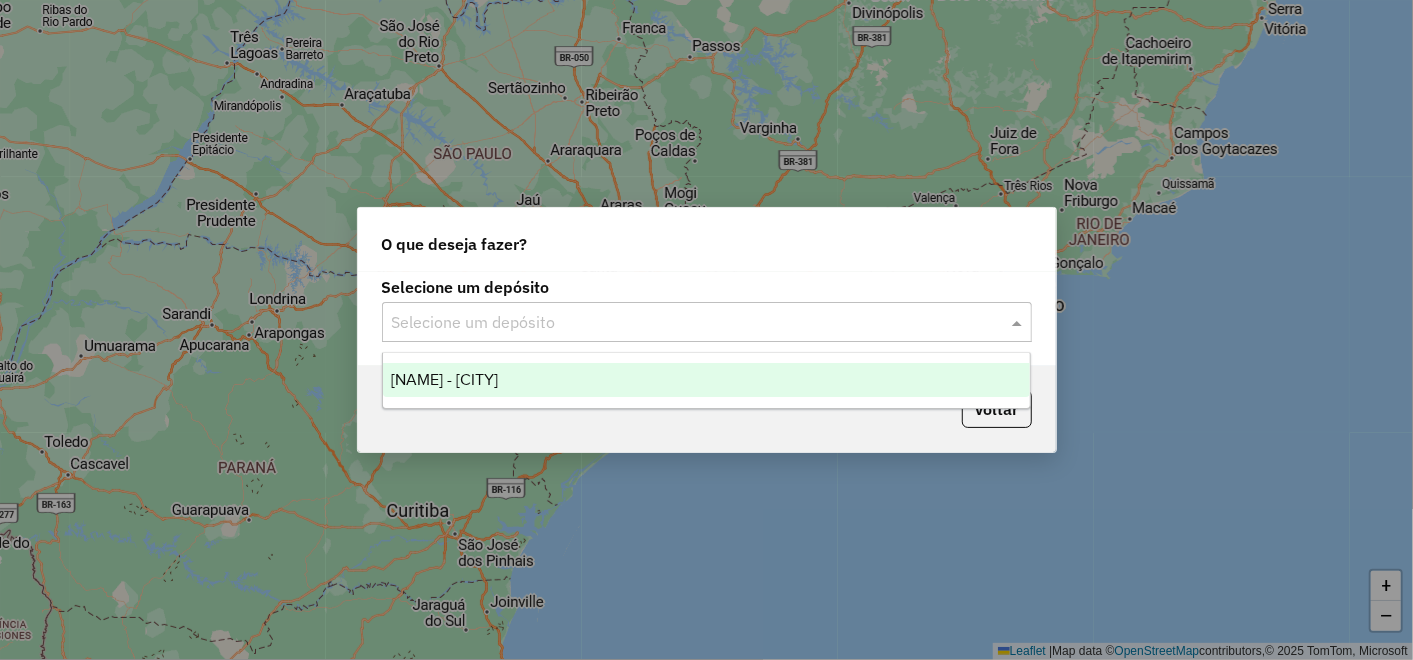 click on "Selecione um depósito" 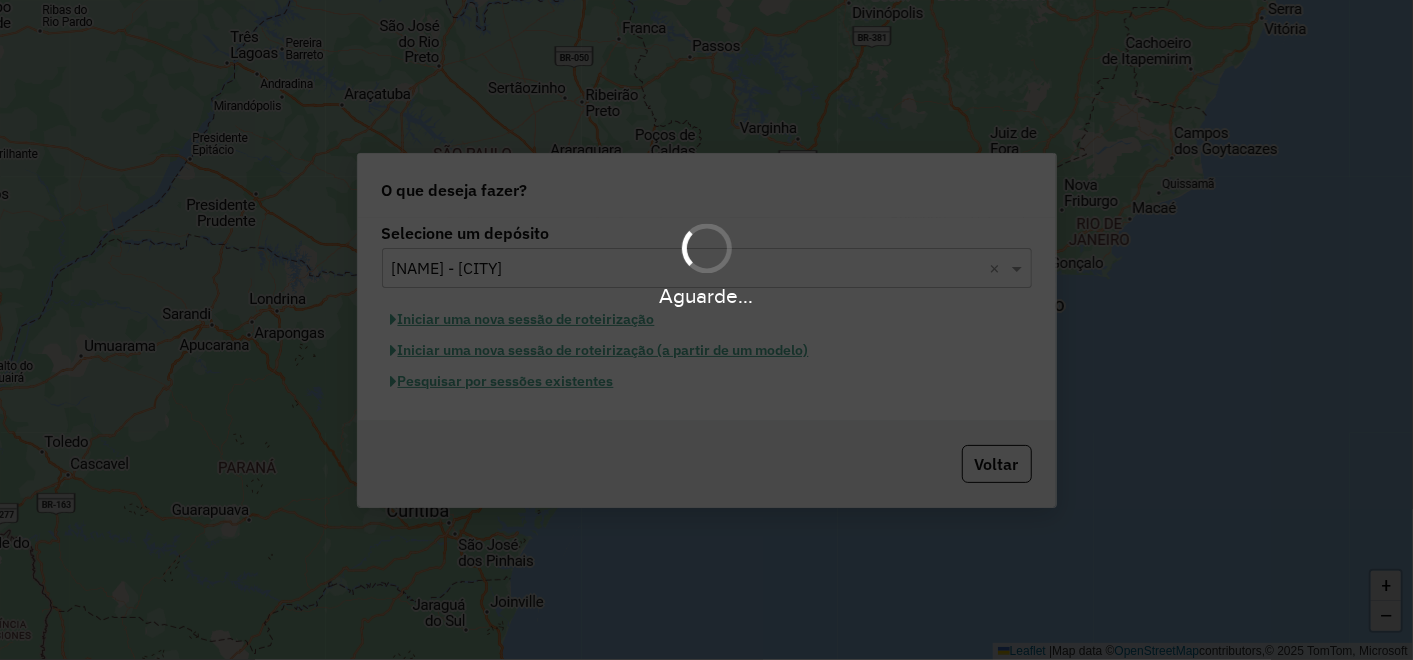 click on "Aguarde...  Pop-up bloqueado!  Seu navegador bloqueou automáticamente a abertura de uma nova janela.   Acesse as configurações e adicione o endereço do sistema a lista de permissão.   Fechar  Roteirizando... O que deseja fazer? Selecione um depósito Selecione um depósito × Farid - Cachoeiro ×  Iniciar uma nova sessão de roteirização   Iniciar uma nova sessão de roteirização (a partir de um modelo)   Pesquisar por sessões existentes   Voltar  + −  Leaflet   |  Map data ©  OpenStreetMap  contributors,© 2025 TomTom, Microsoft Erro de conexão  Você parece estar offline!
Verifique sua internet e atualize a página.  Tradução automática  Seu navegador ativou a tradução automática e pode causar inconsistências no sistema.  Por gentileza, utilize a opção "Nunca traduzir este site".  Em caso de dúvidas, entre em contato com o suporte." at bounding box center (706, 330) 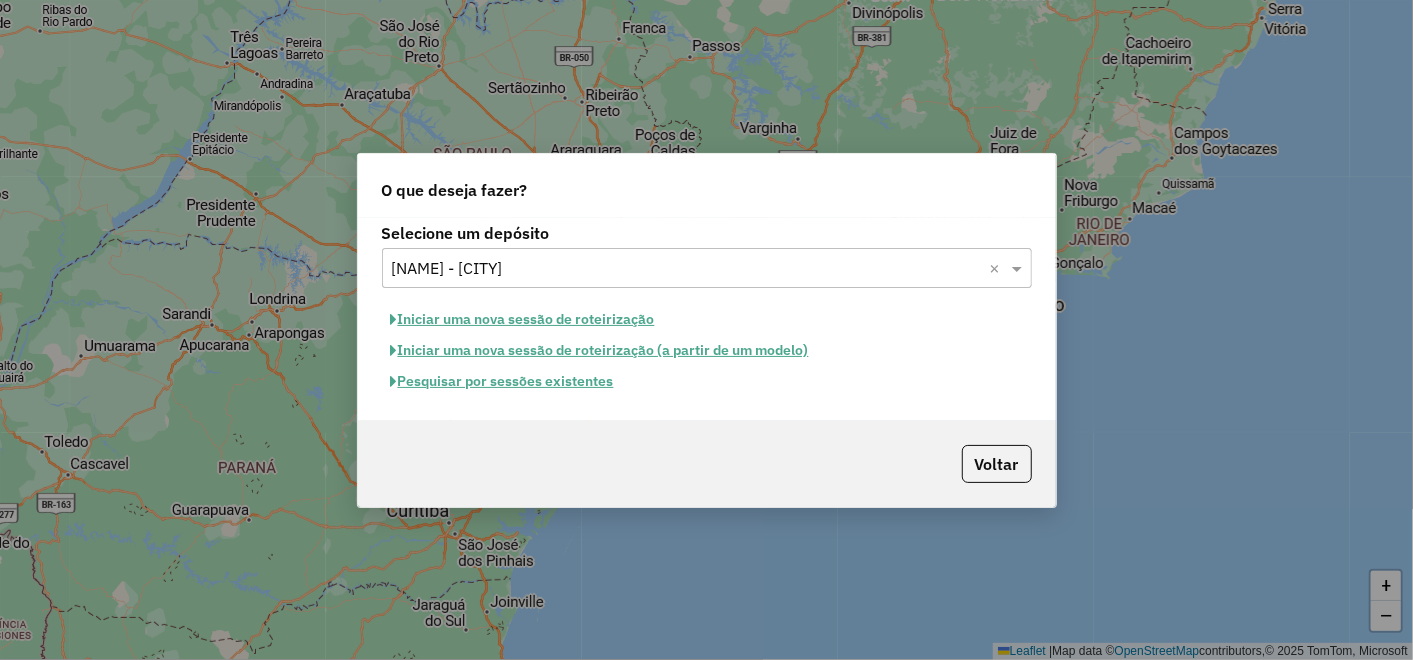 click on "Pesquisar por sessões existentes" 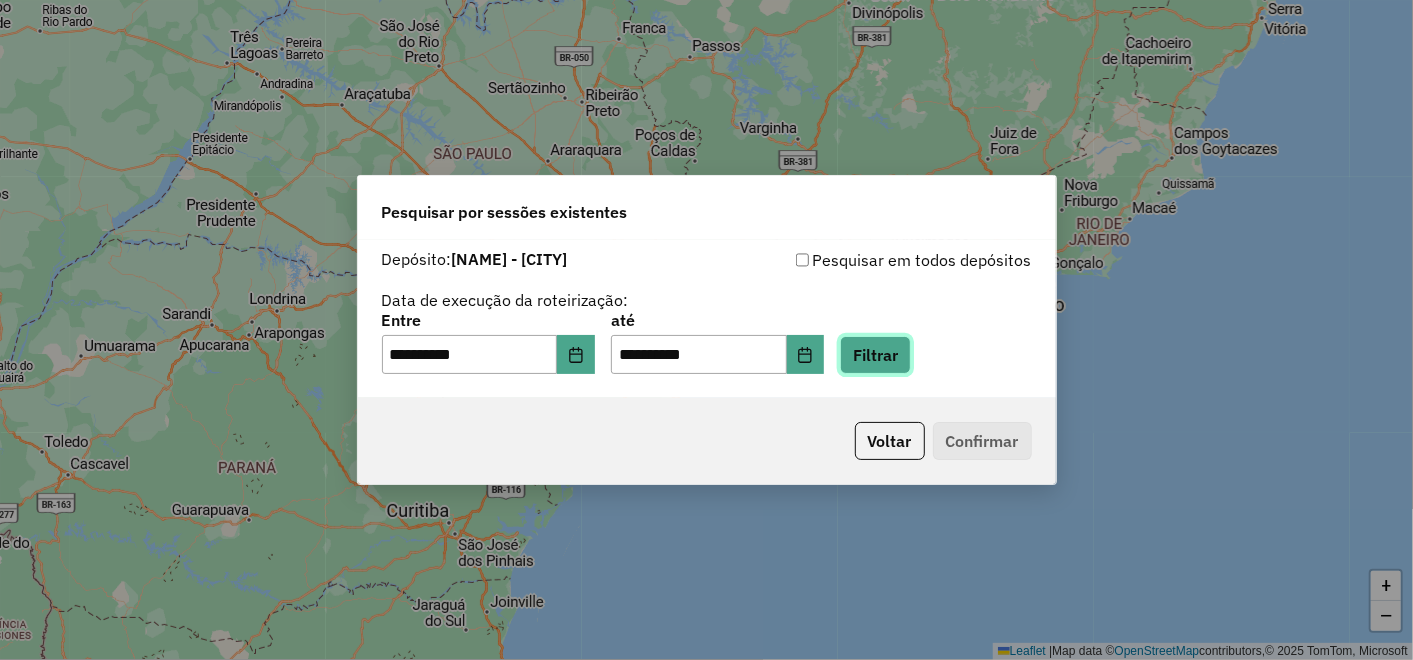 click on "Filtrar" 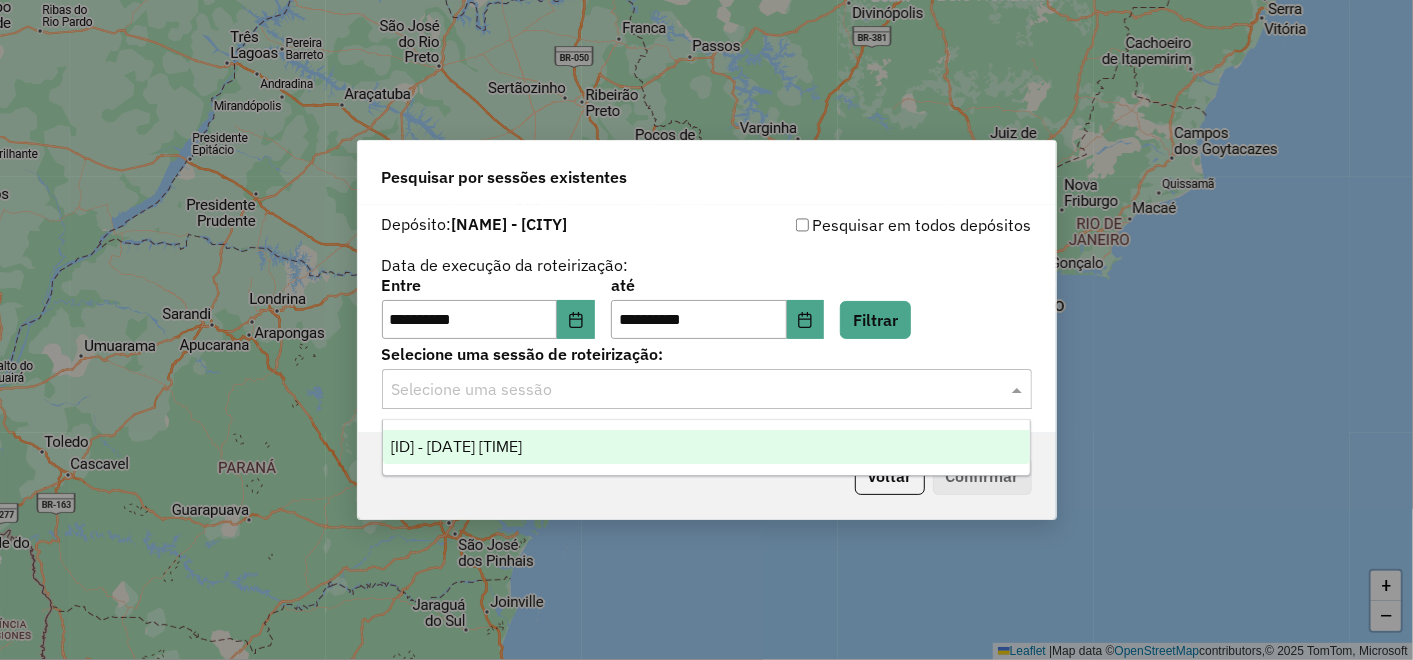 click 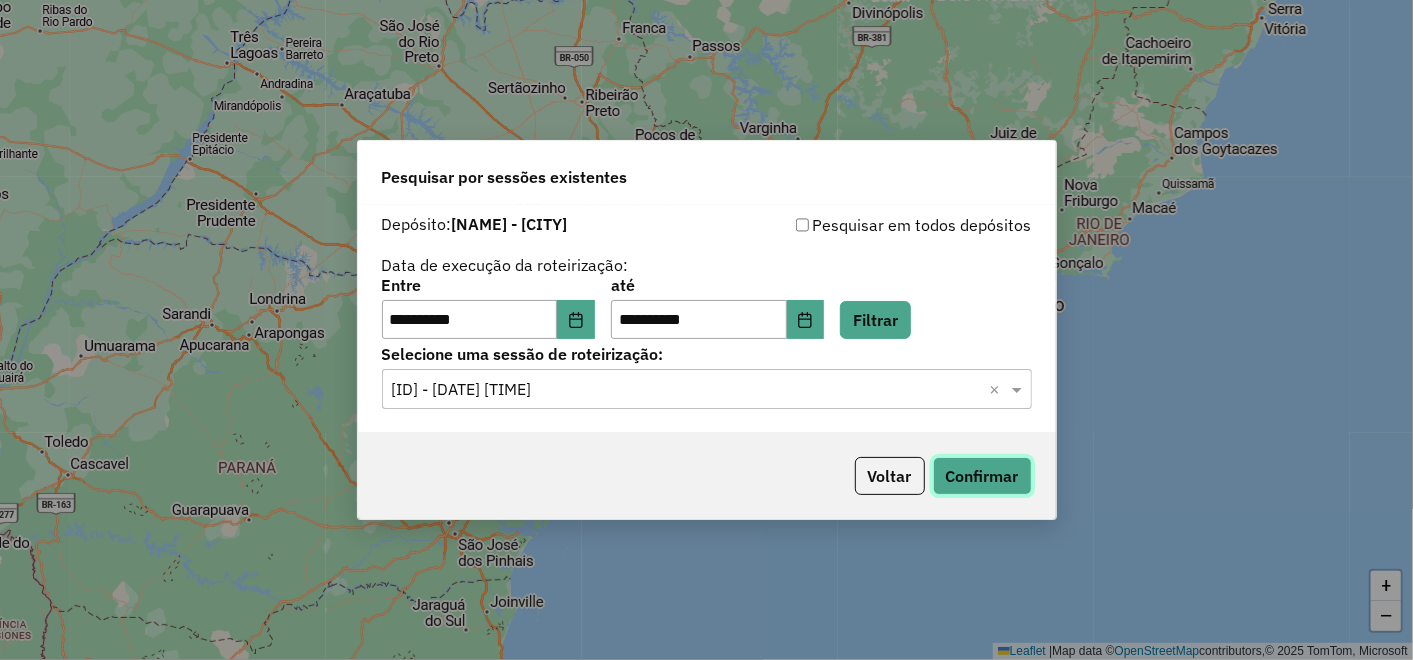 click on "Confirmar" 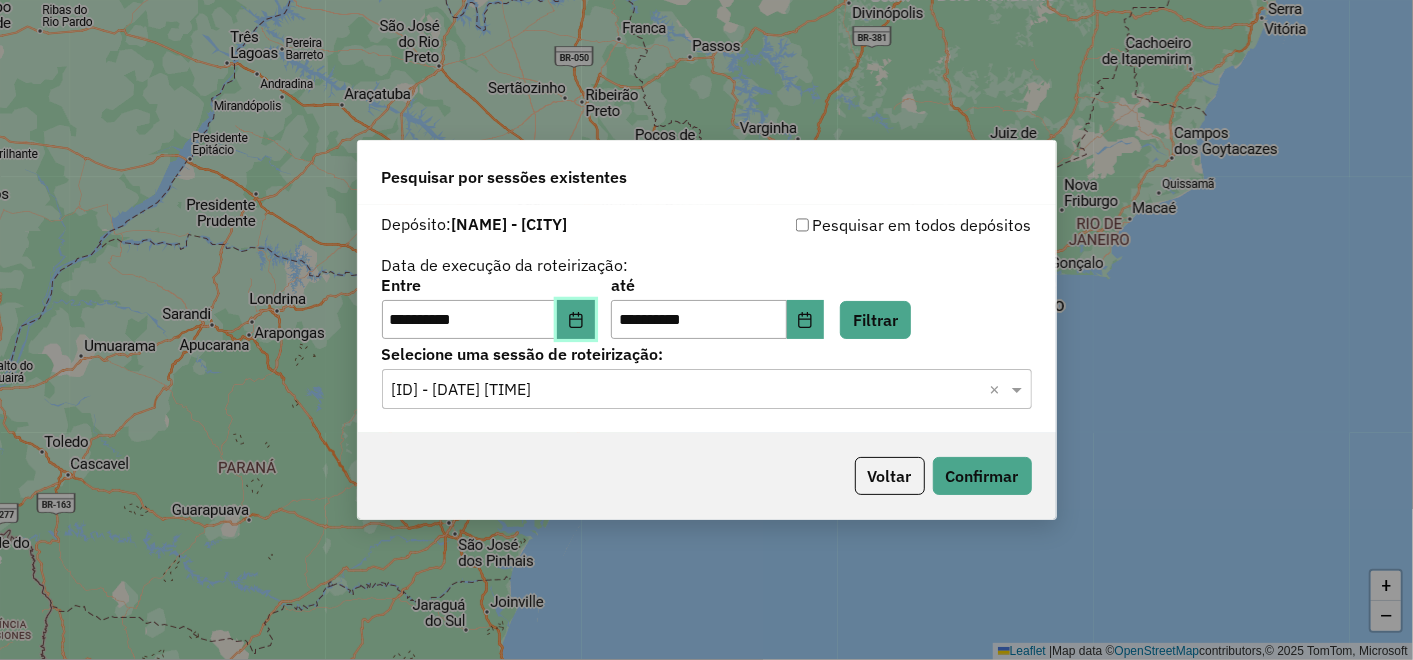click at bounding box center (576, 320) 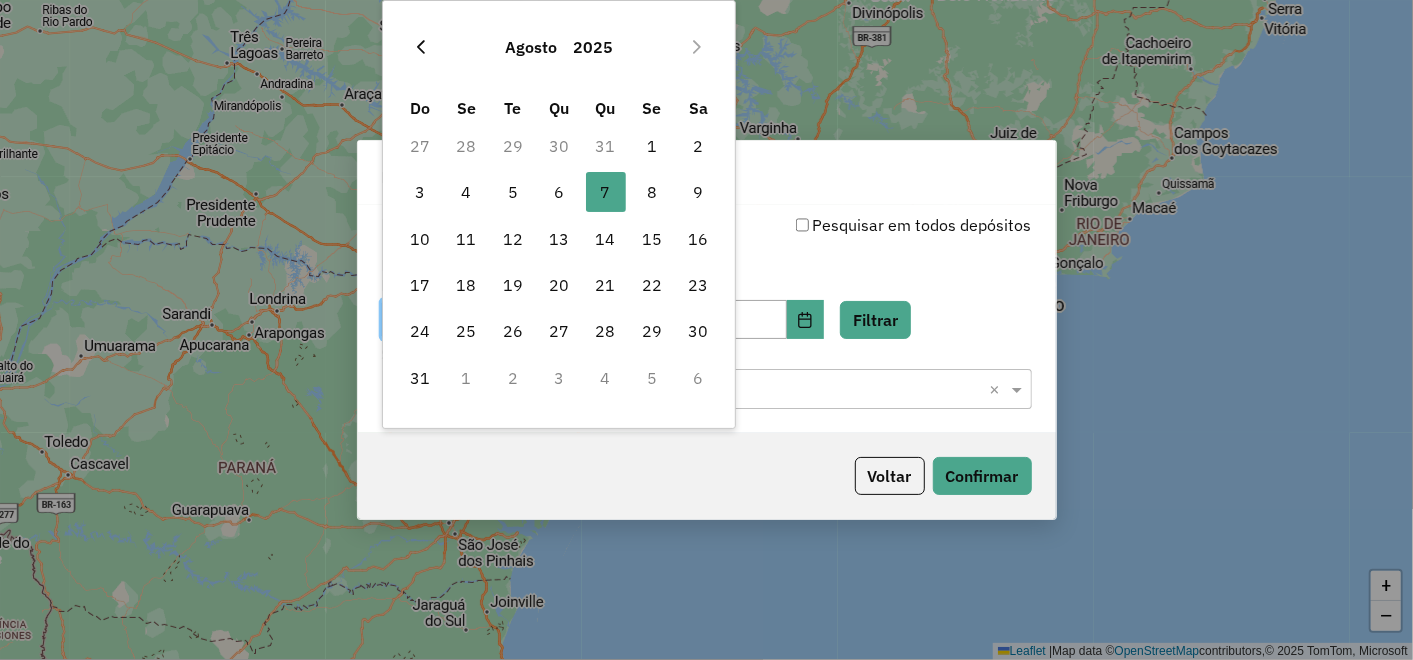 click 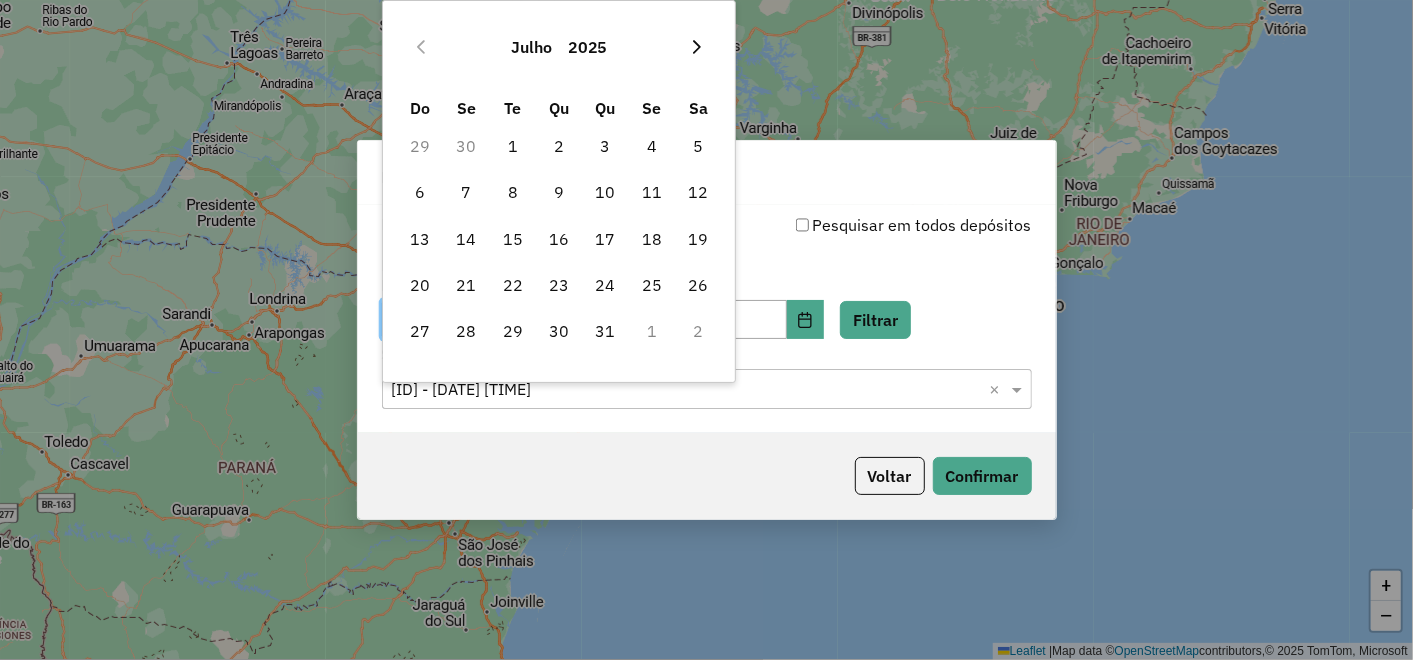 click at bounding box center [697, 47] 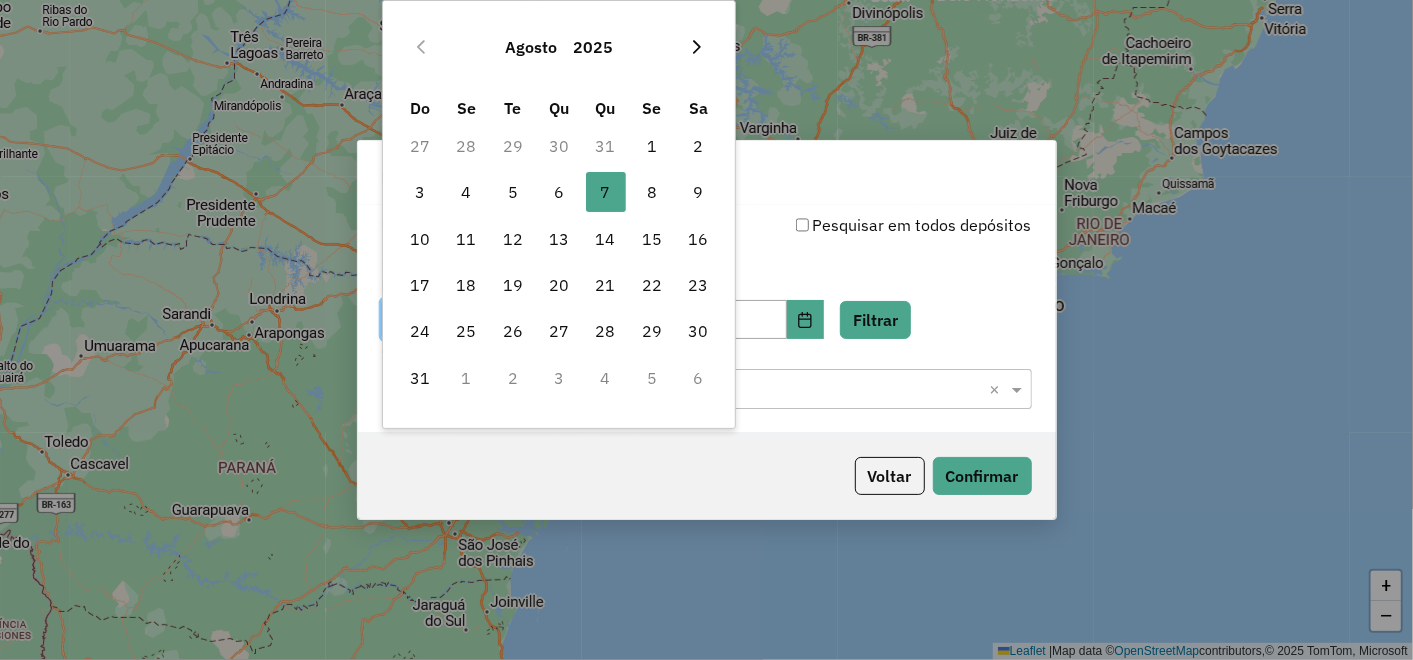 click 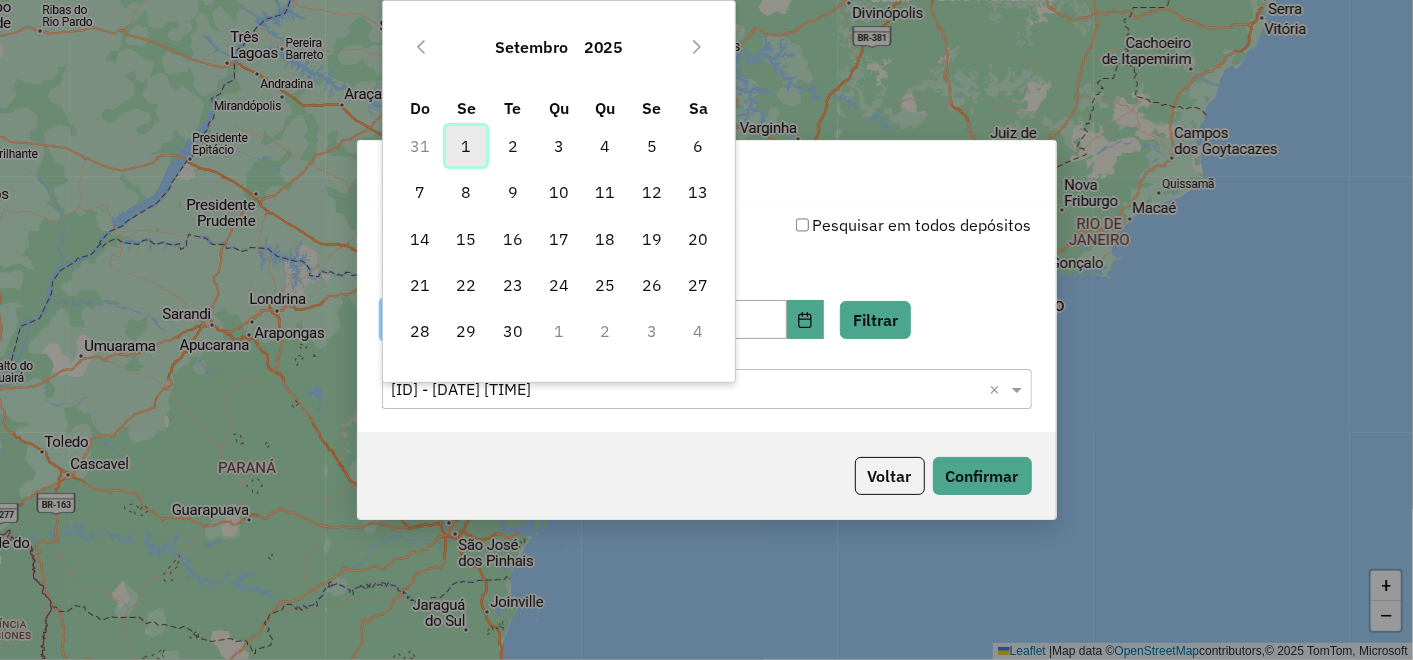 click on "1" at bounding box center [466, 146] 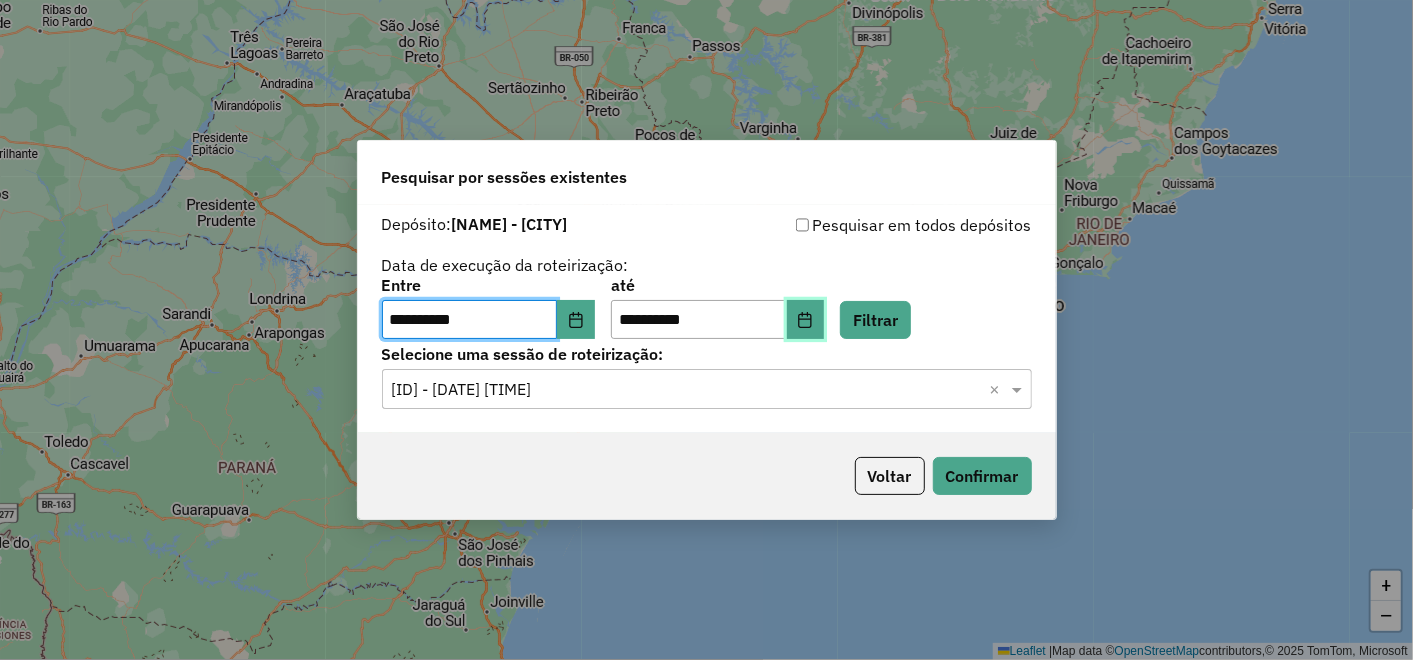 click 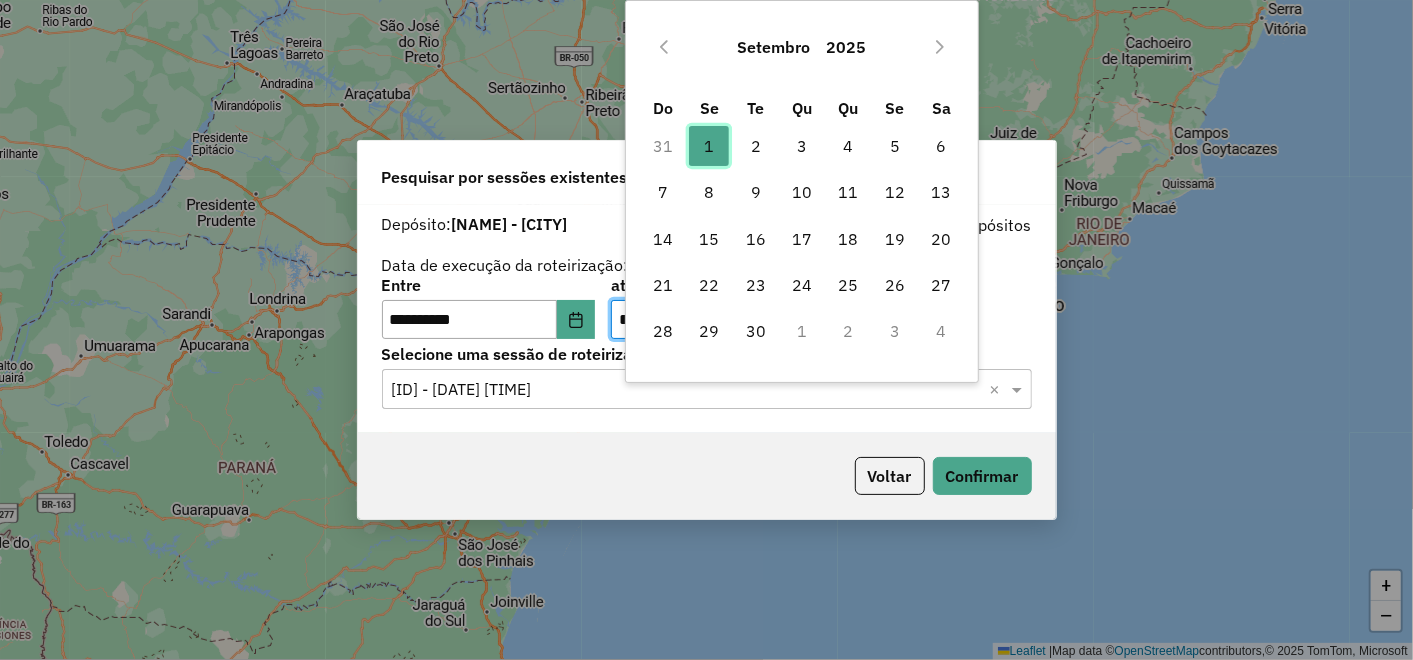 click on "1" at bounding box center (709, 146) 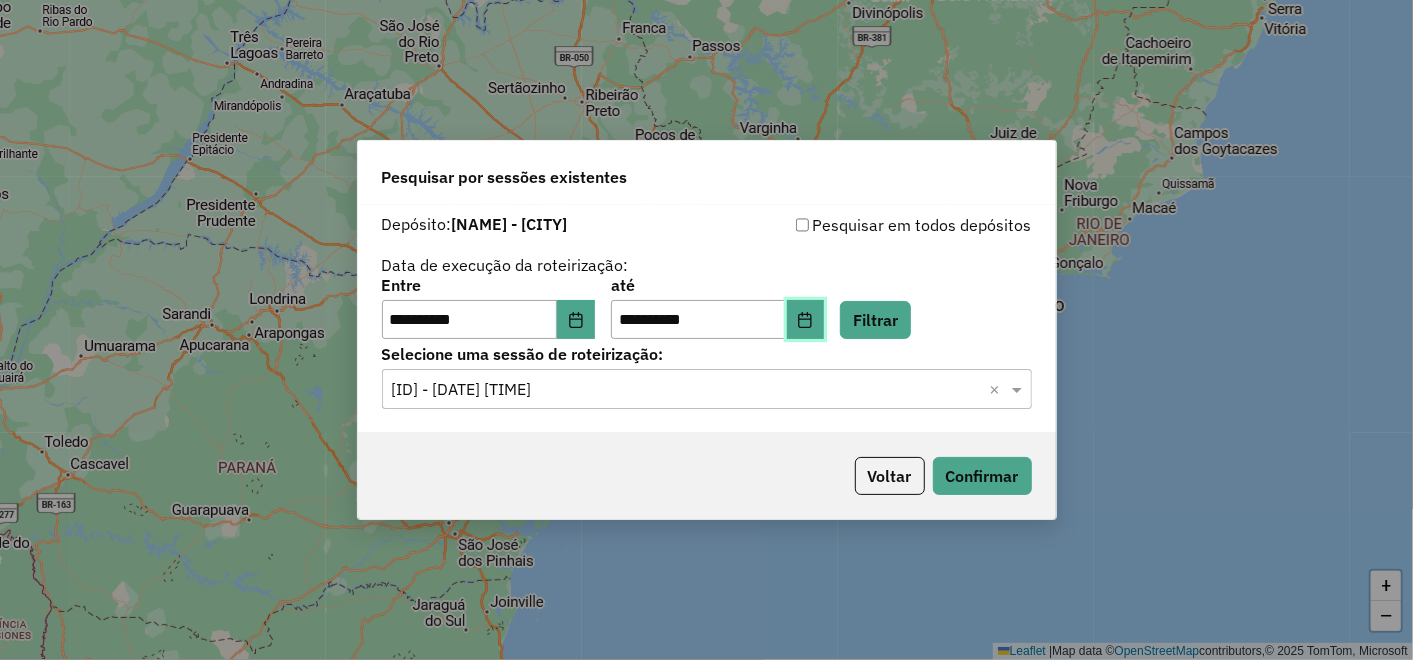 click at bounding box center [806, 320] 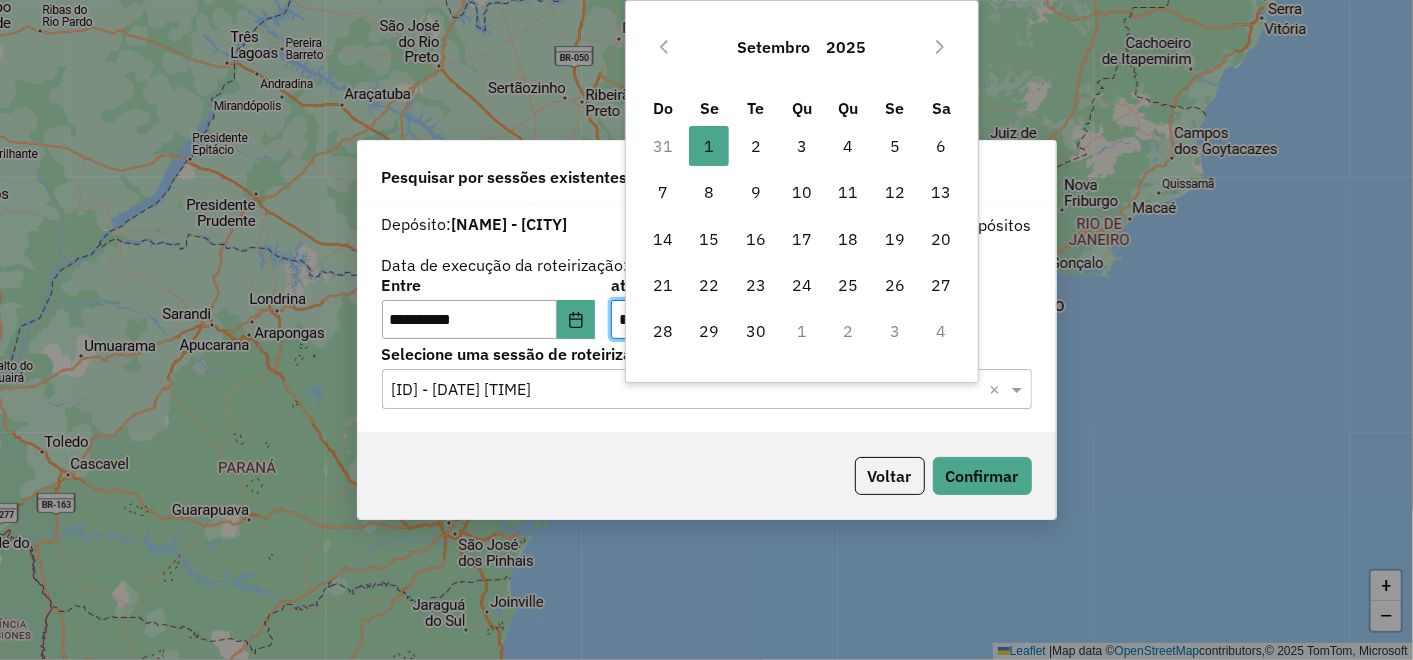click on "Setembro   2025" at bounding box center [802, 47] 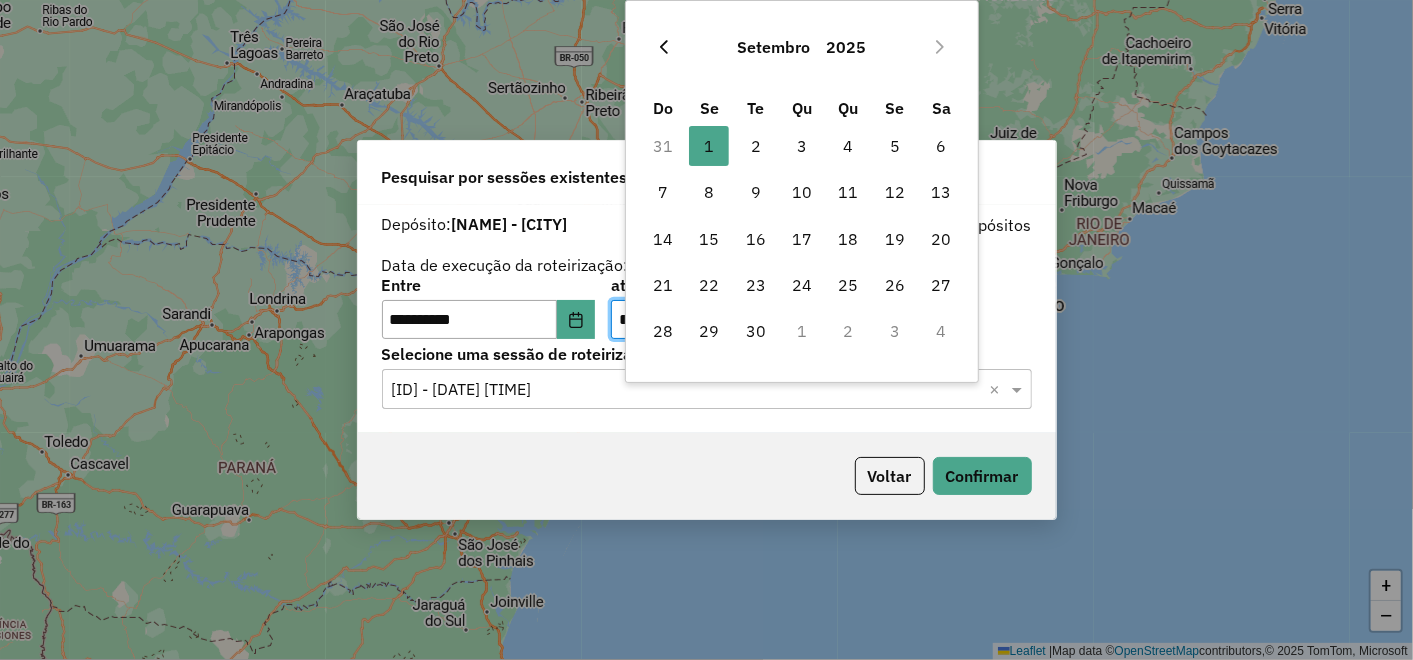 click at bounding box center (664, 47) 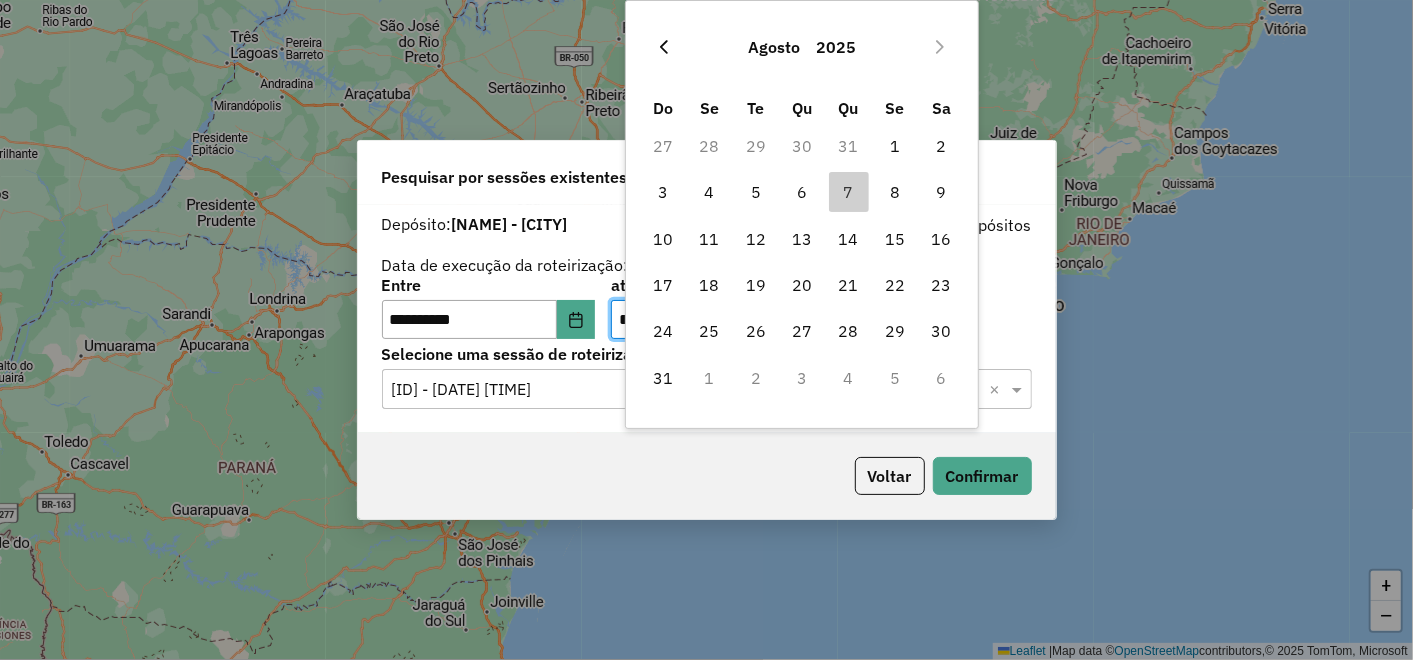 click at bounding box center [664, 47] 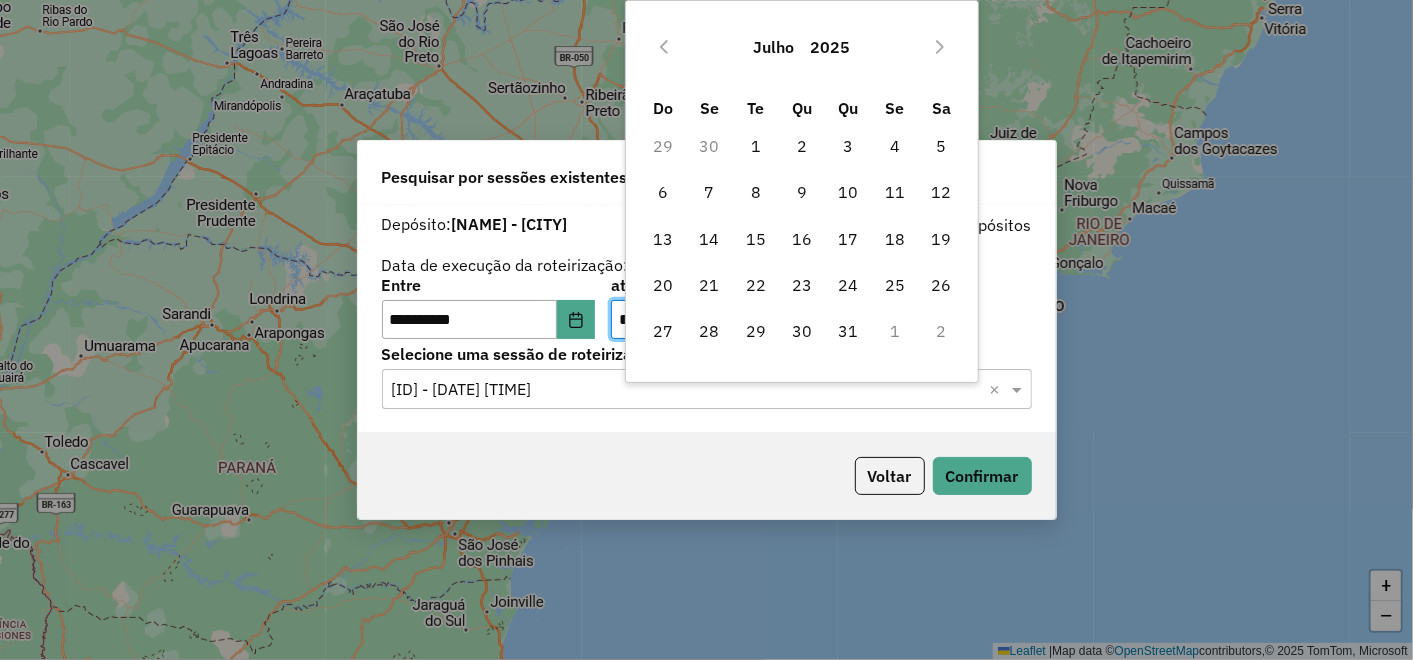 click on "1" at bounding box center [895, 331] 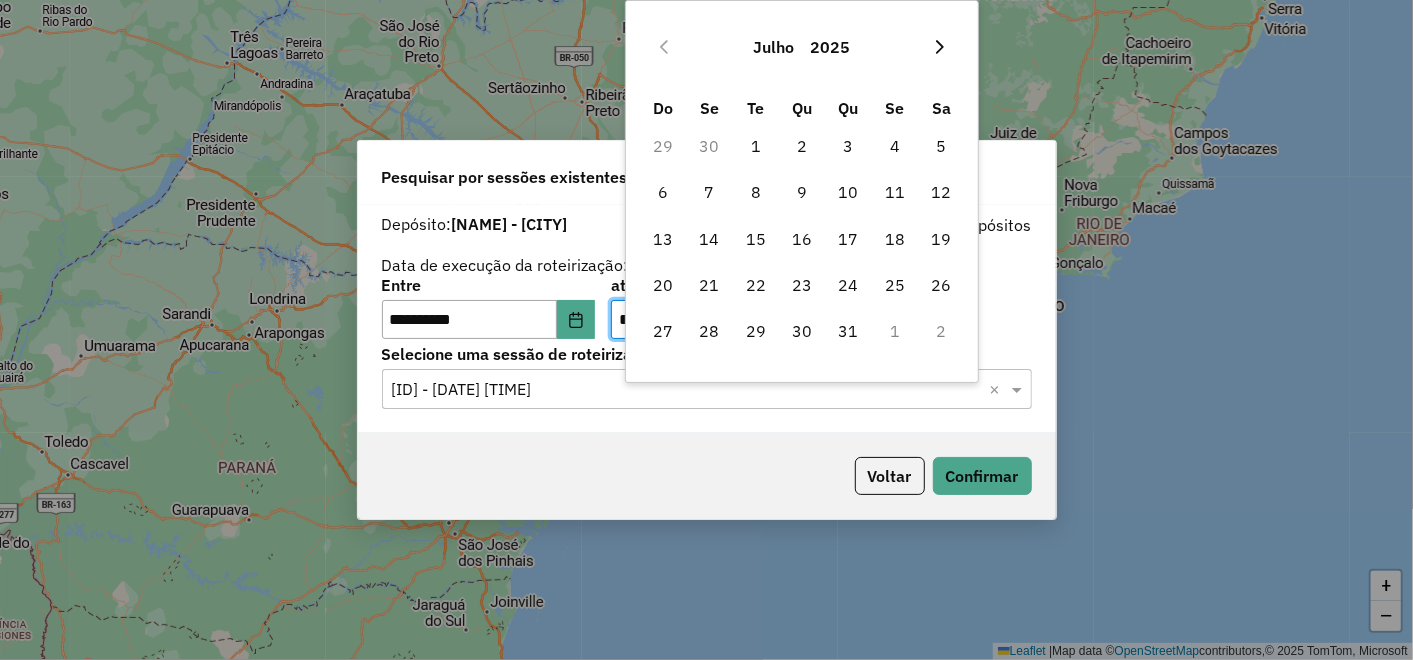 click 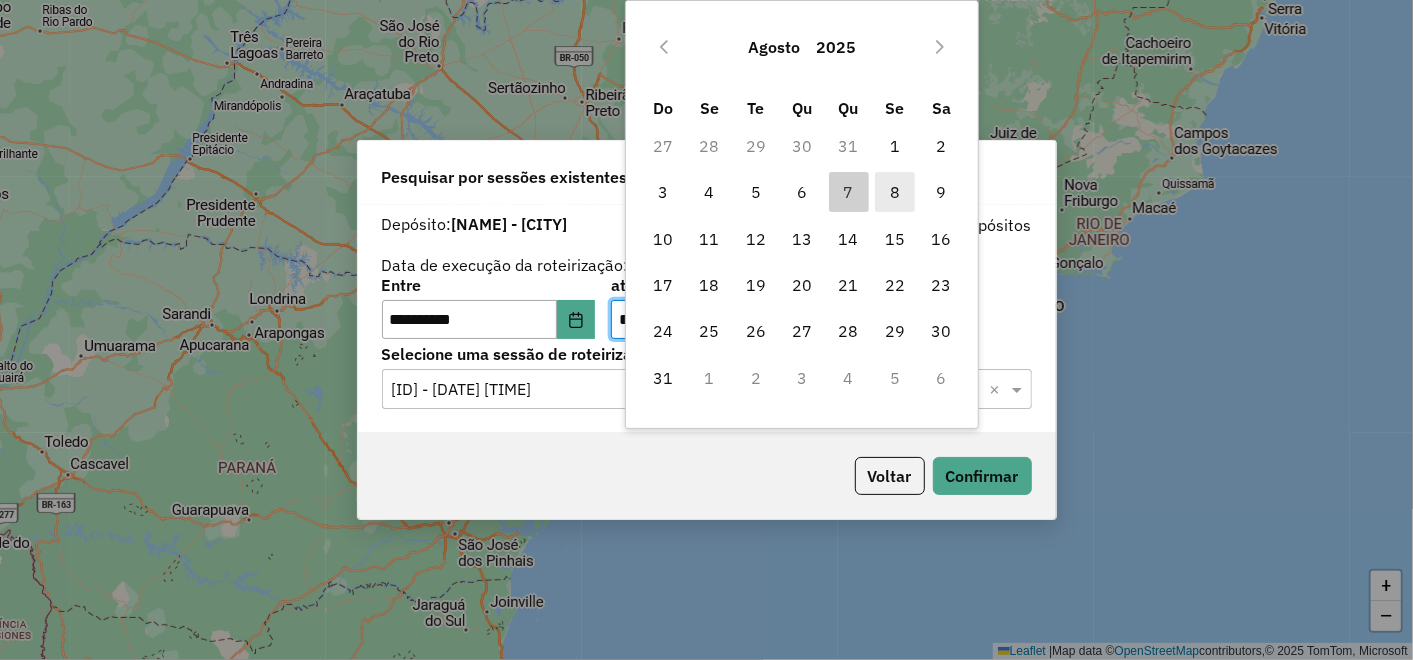 click on "8" at bounding box center (895, 192) 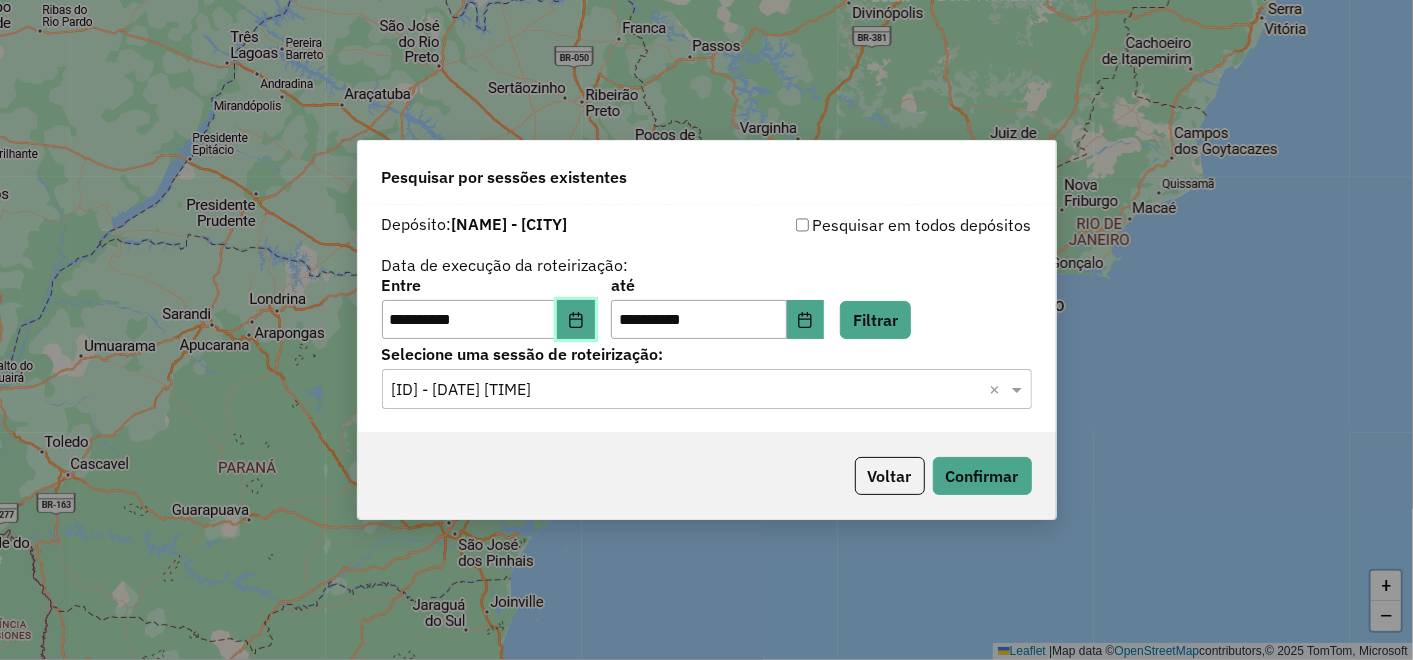 click at bounding box center [576, 320] 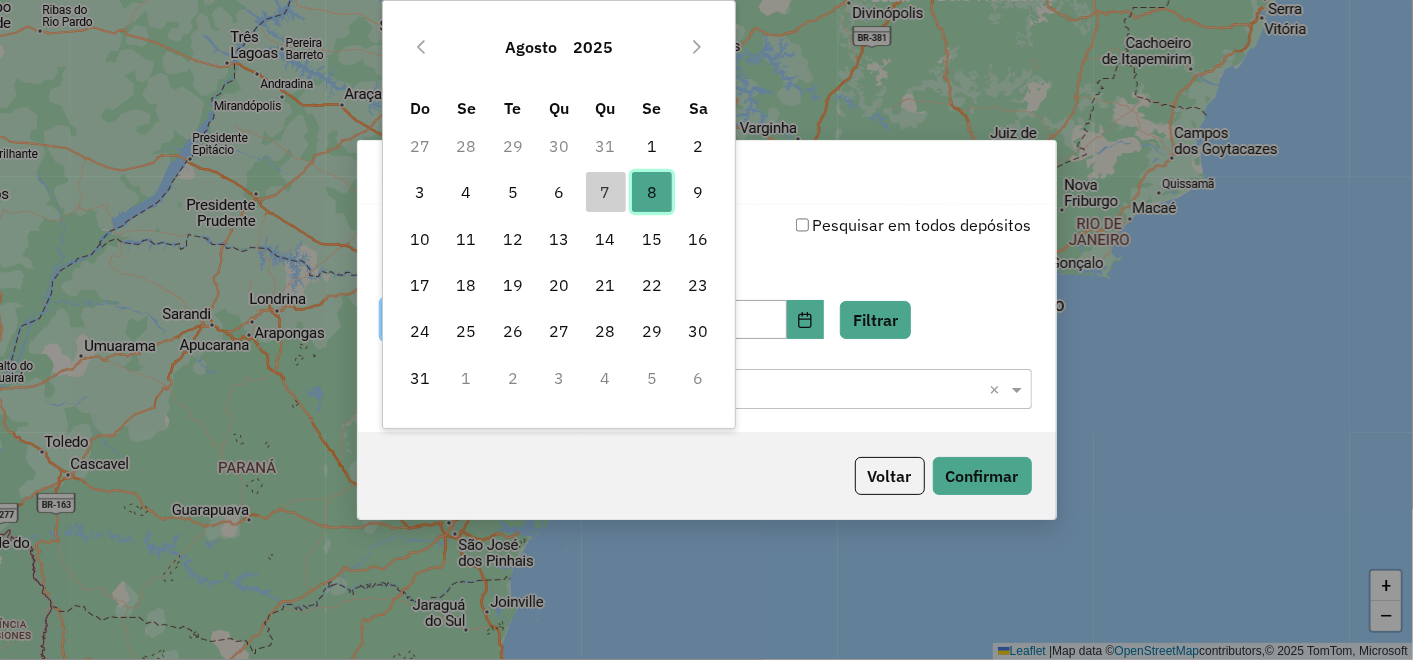 click on "8" at bounding box center (652, 192) 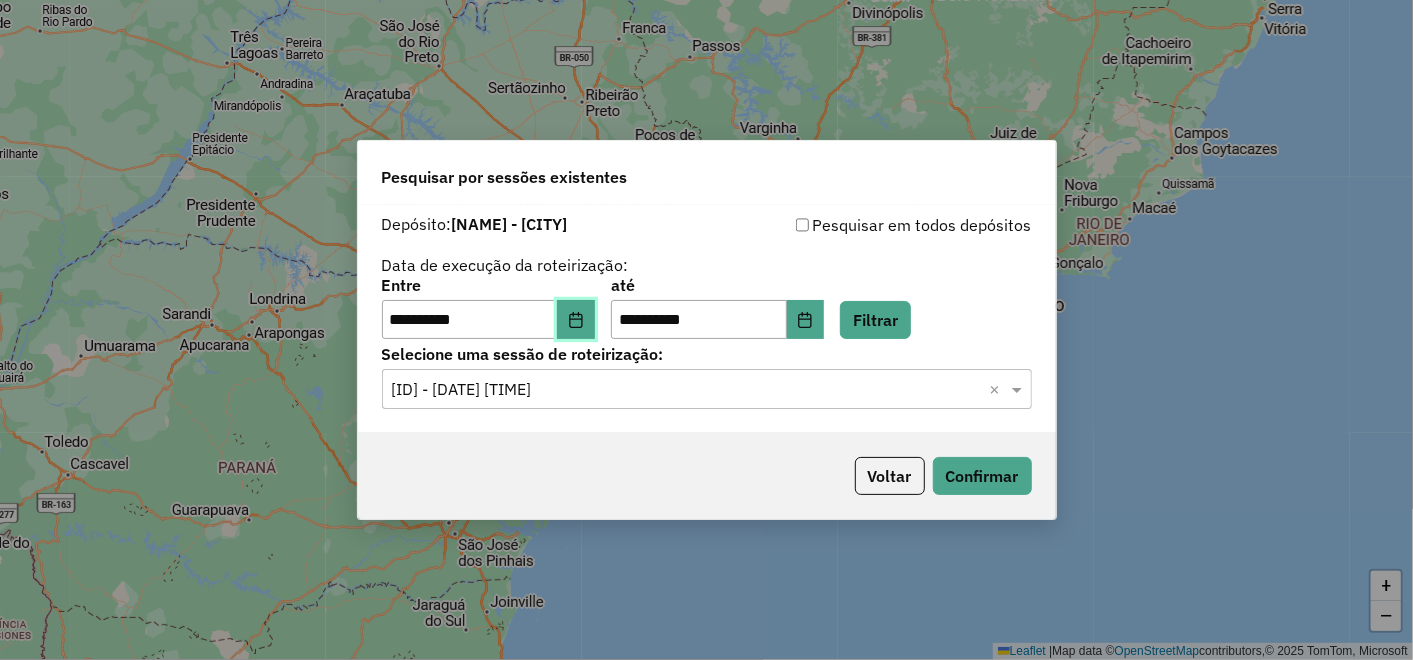 click at bounding box center (576, 320) 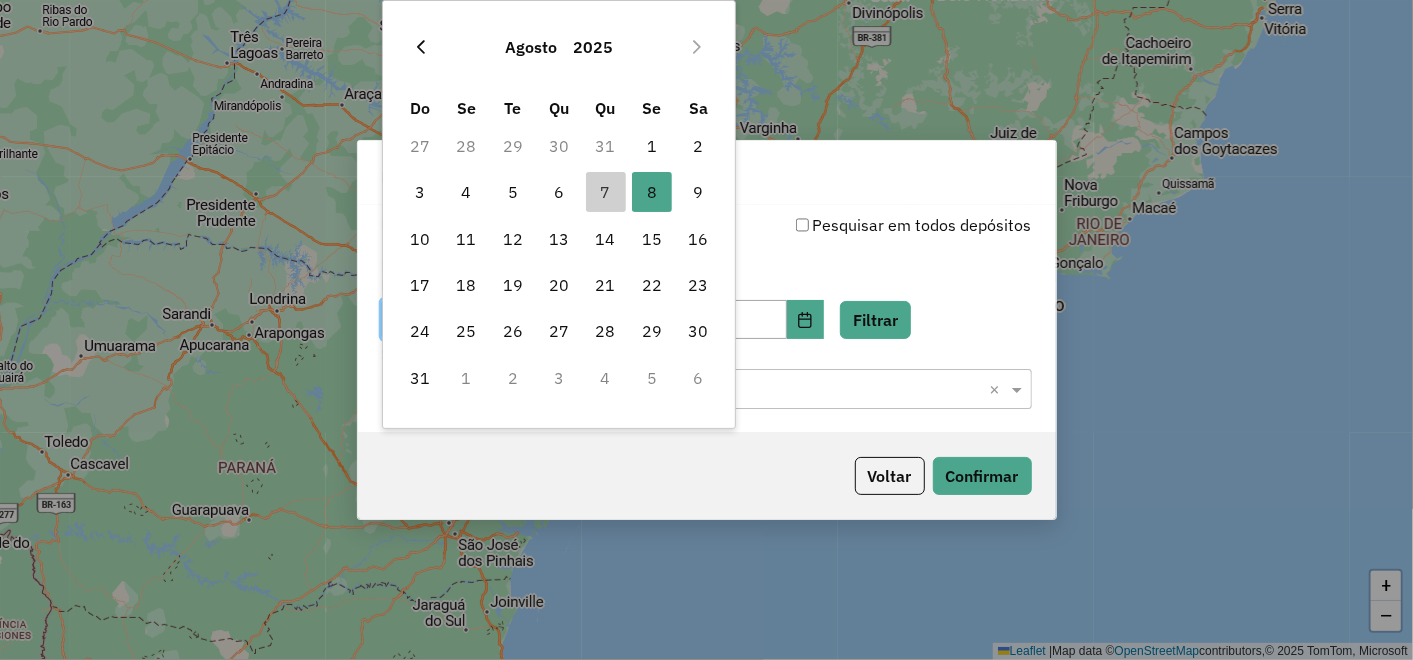click at bounding box center (421, 47) 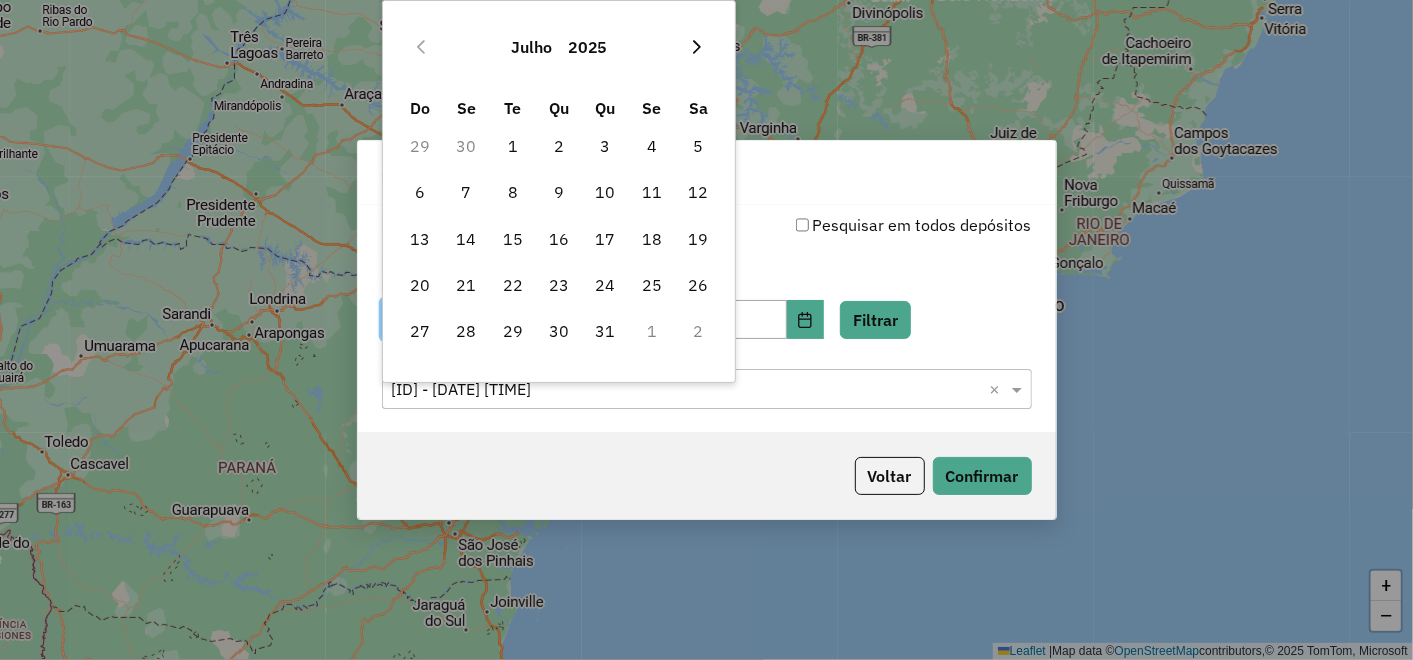 click 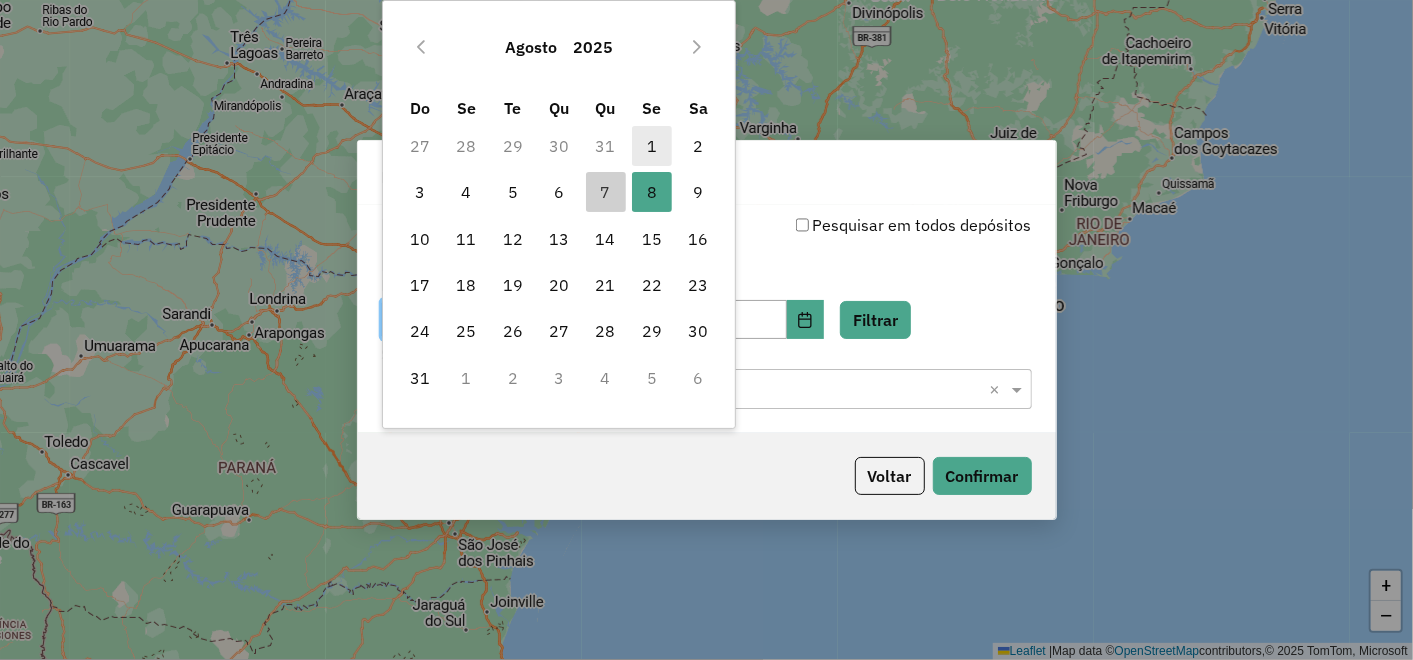 click on "1" at bounding box center (652, 146) 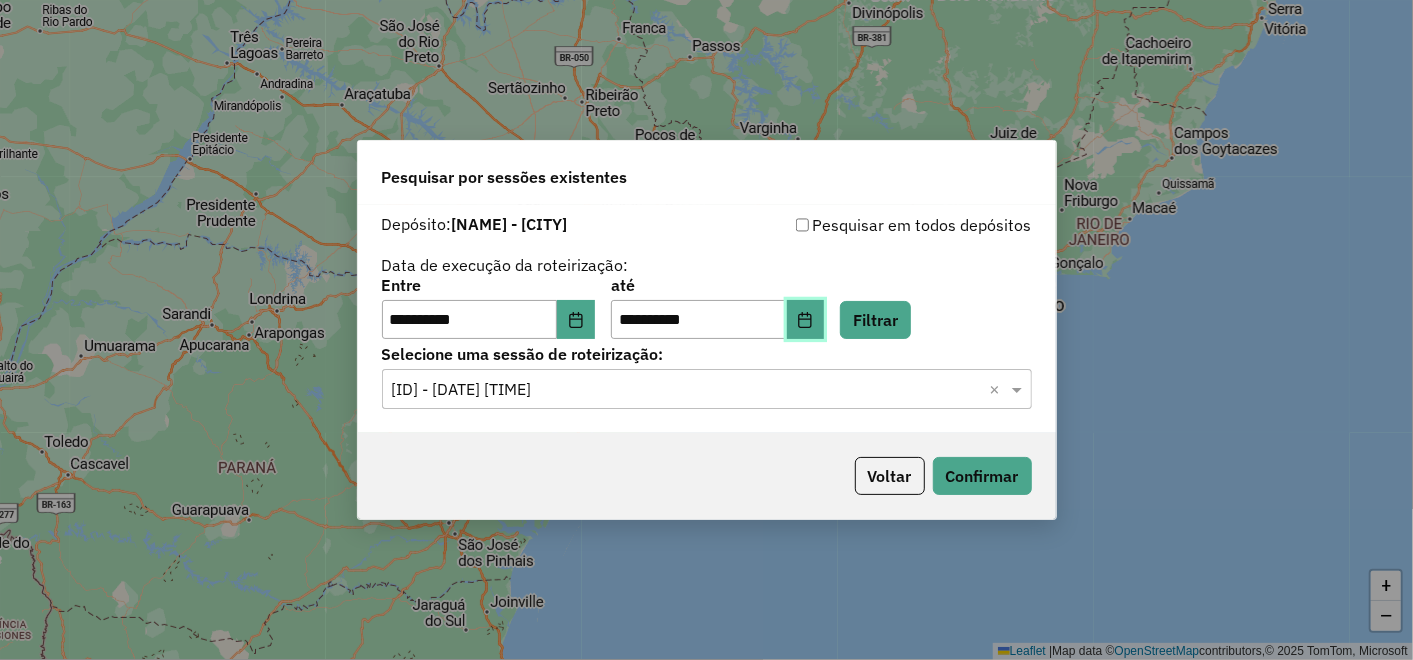 click at bounding box center (806, 320) 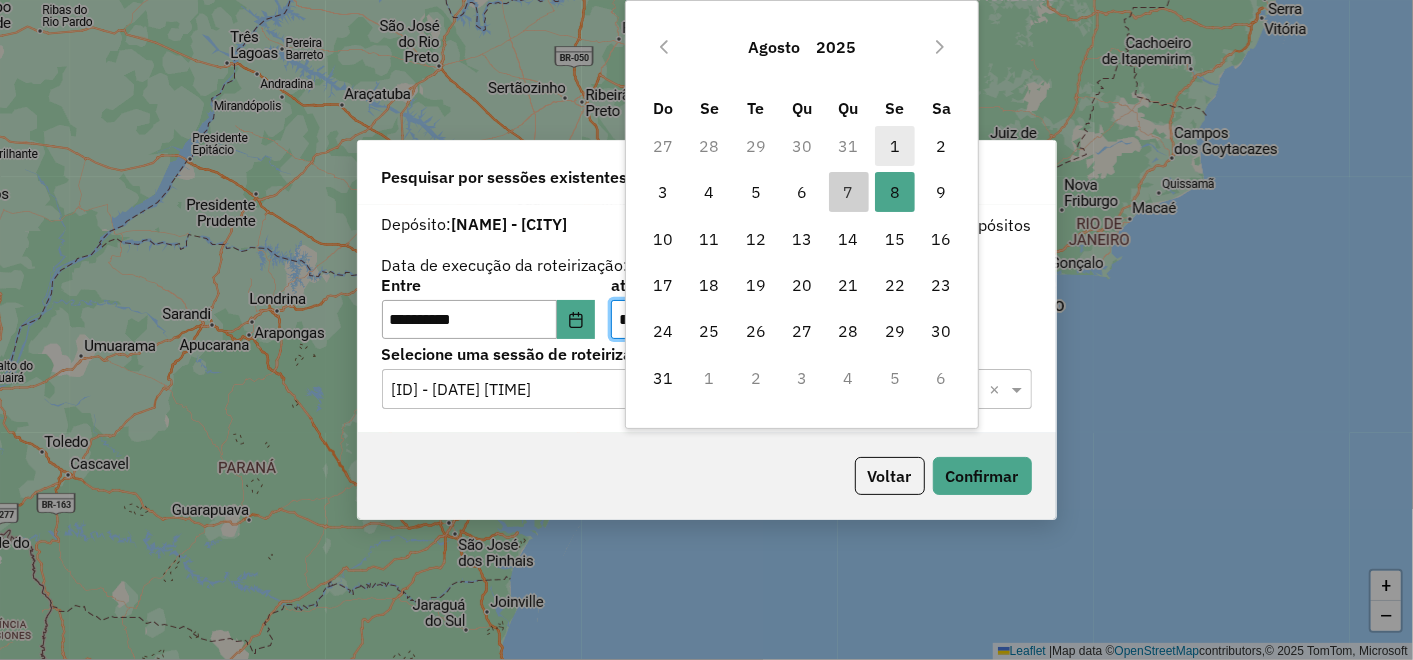 click on "1" at bounding box center [895, 146] 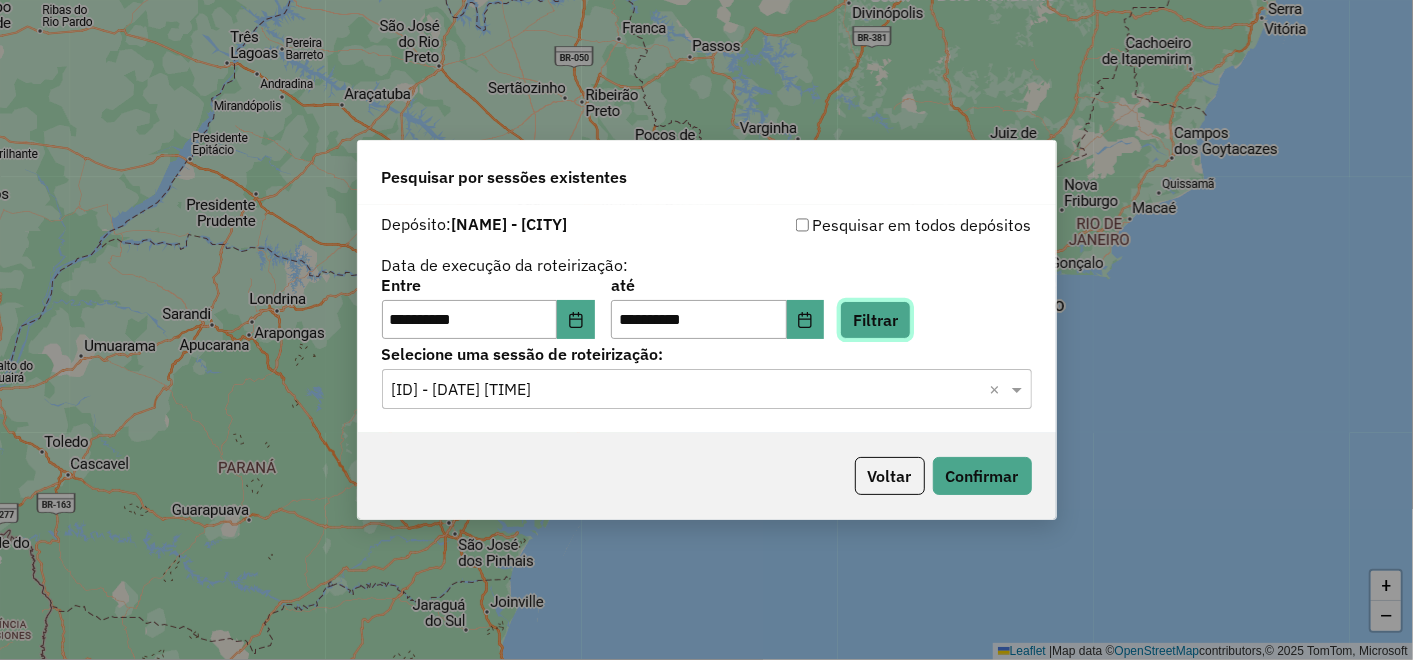 click on "Filtrar" 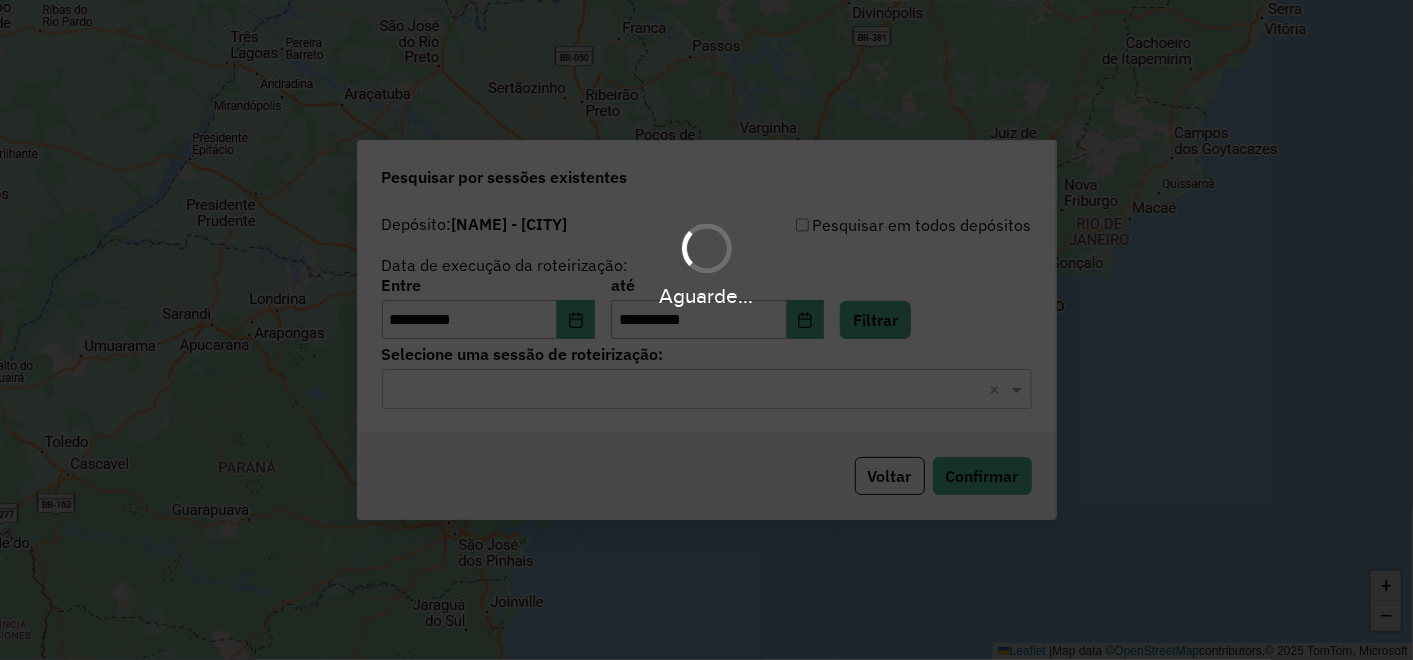 click on "**********" at bounding box center [706, 330] 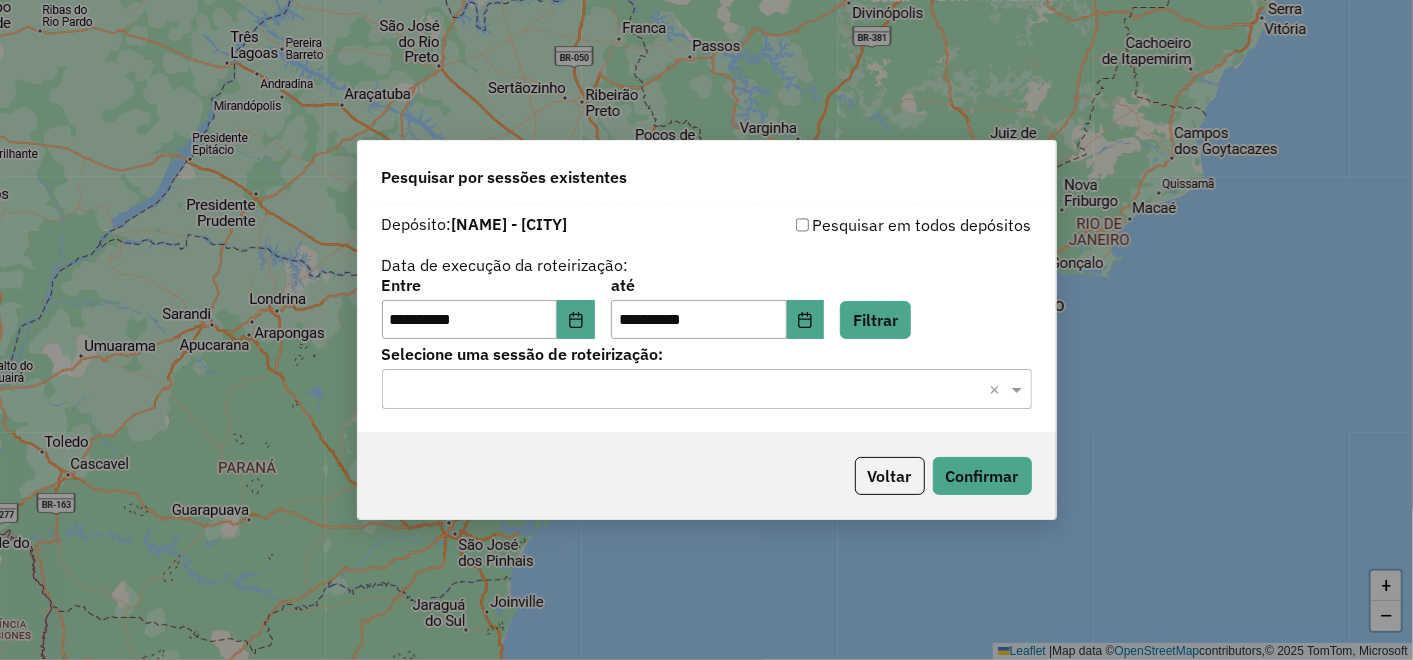 click on "**********" 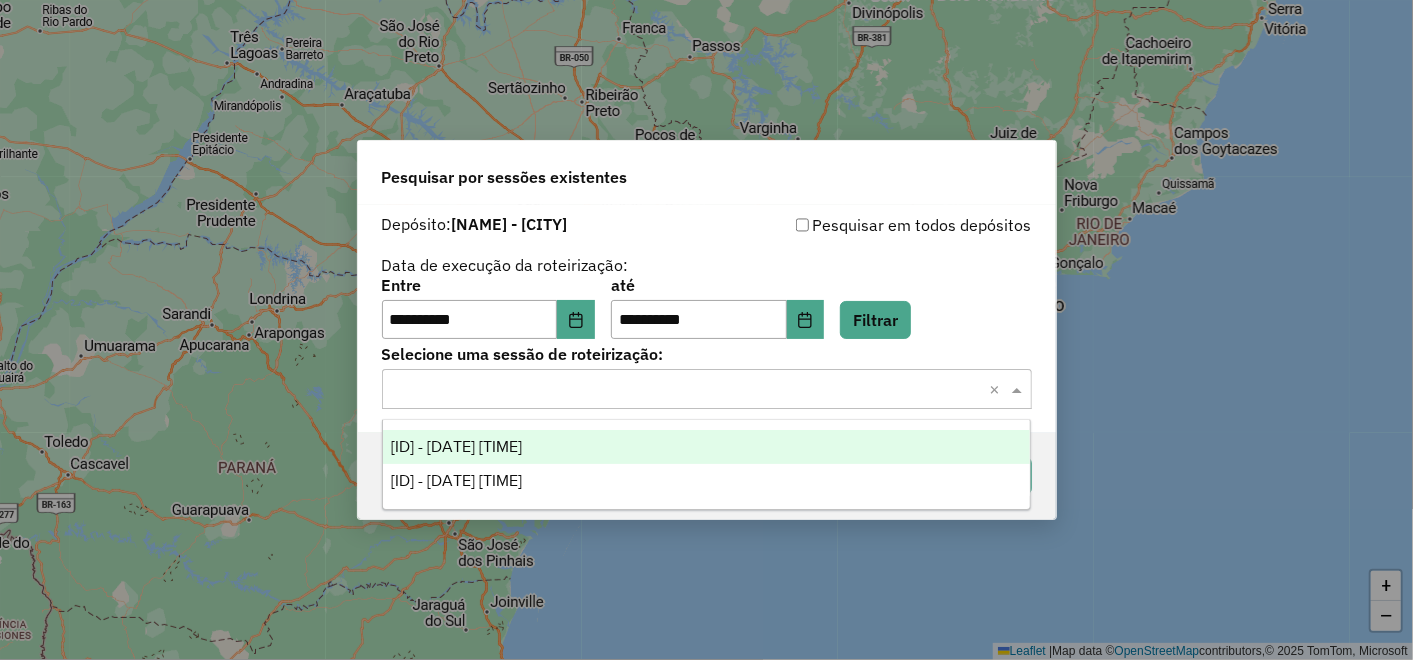 click 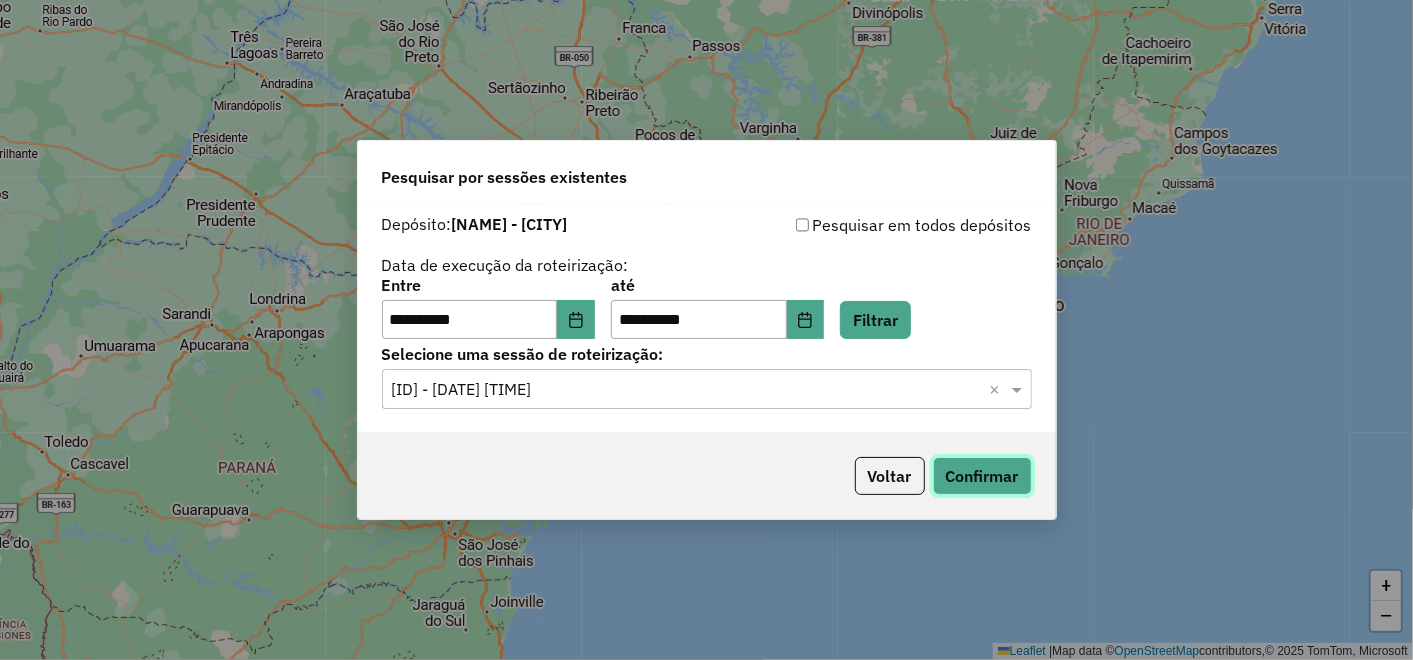 click on "Confirmar" 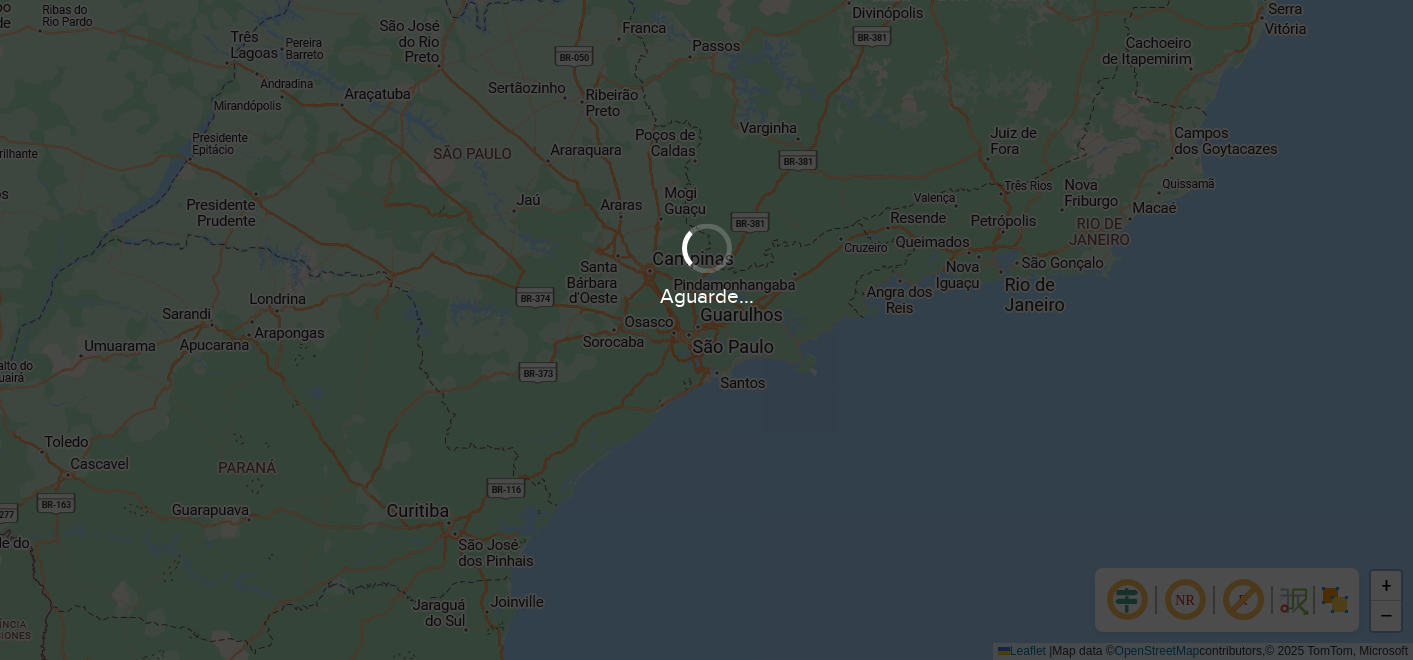 scroll, scrollTop: 0, scrollLeft: 0, axis: both 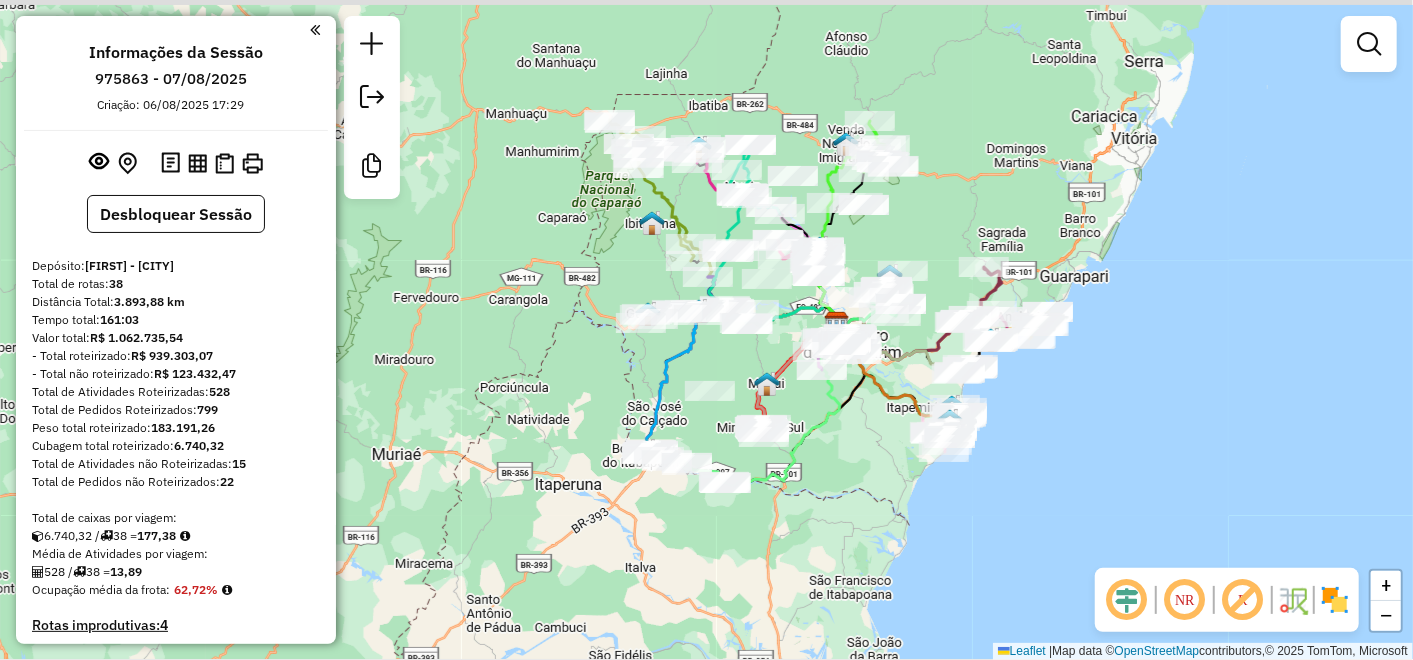 drag, startPoint x: 868, startPoint y: 158, endPoint x: 942, endPoint y: 225, distance: 99.824844 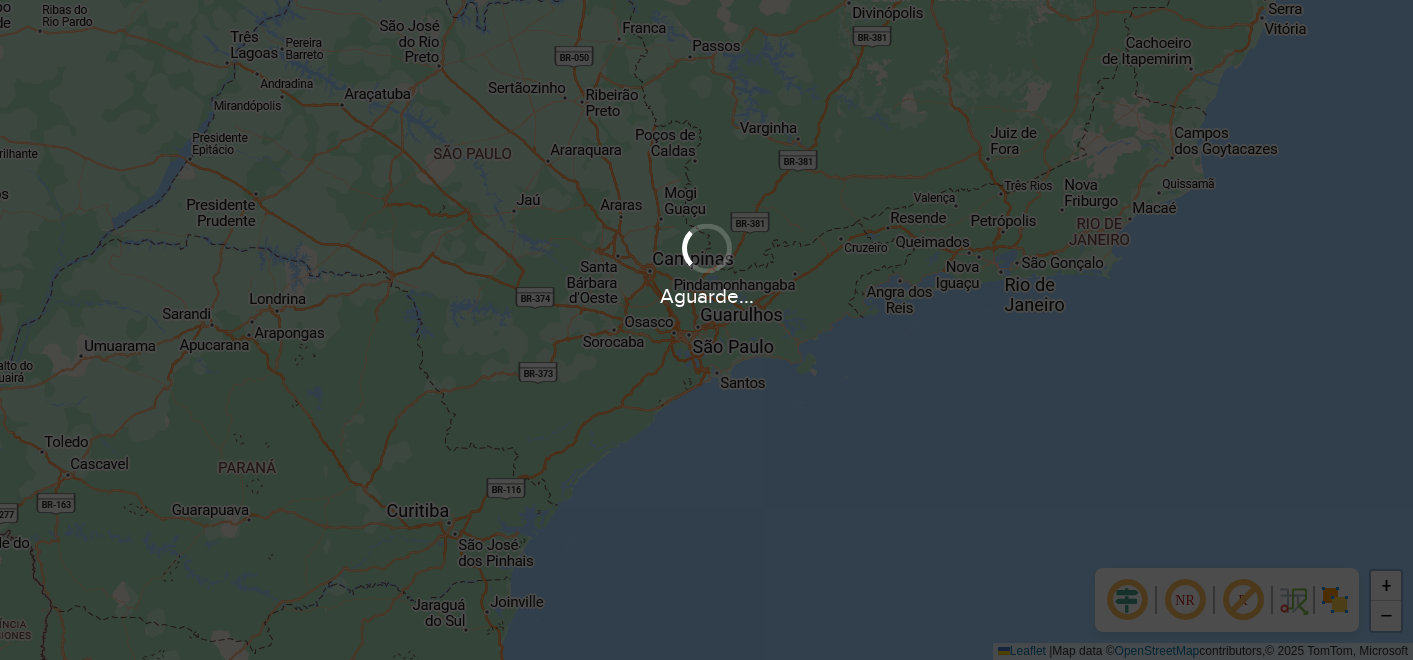 scroll, scrollTop: 0, scrollLeft: 0, axis: both 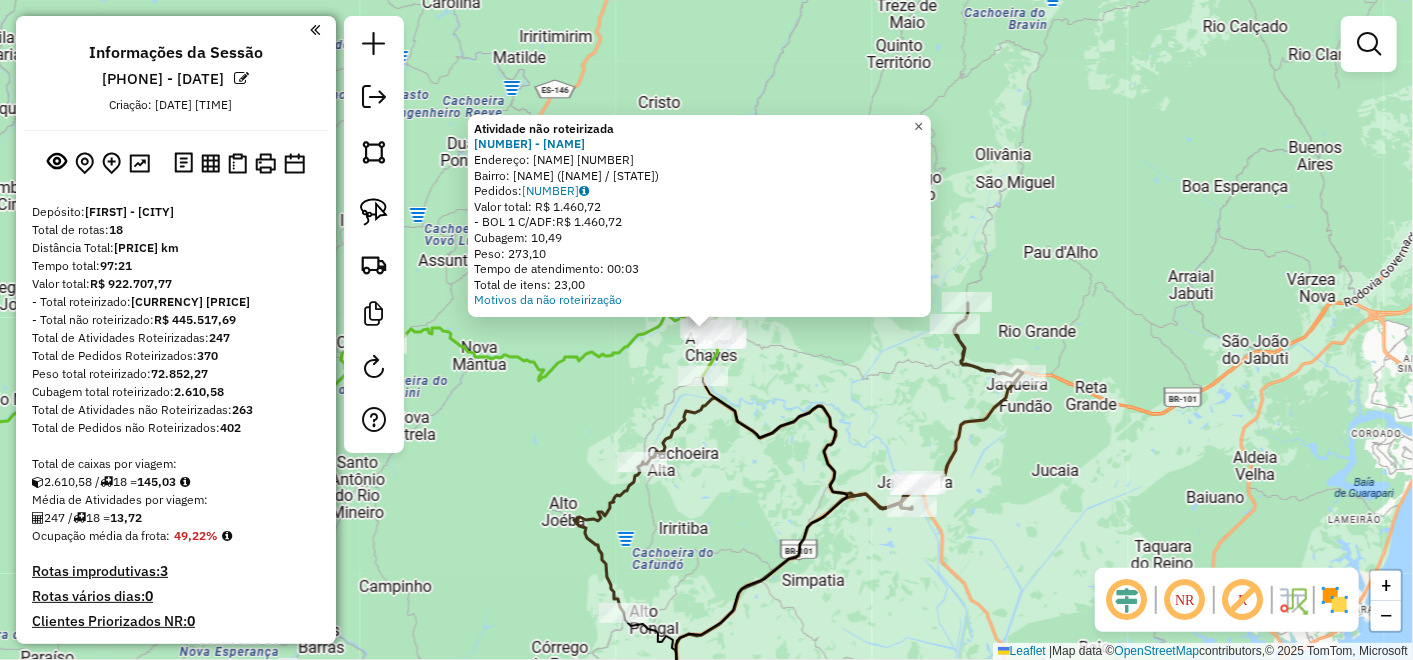 click on "×" 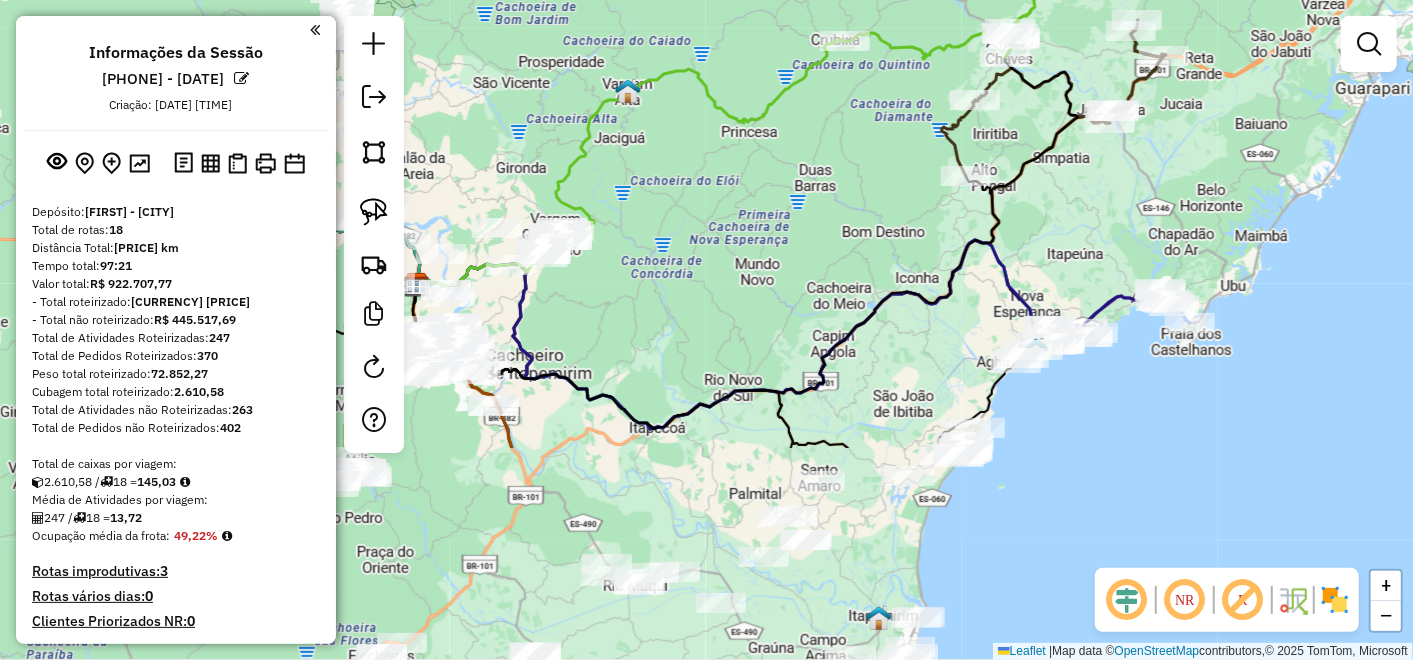 drag, startPoint x: 795, startPoint y: 419, endPoint x: 1007, endPoint y: 140, distance: 350.40692 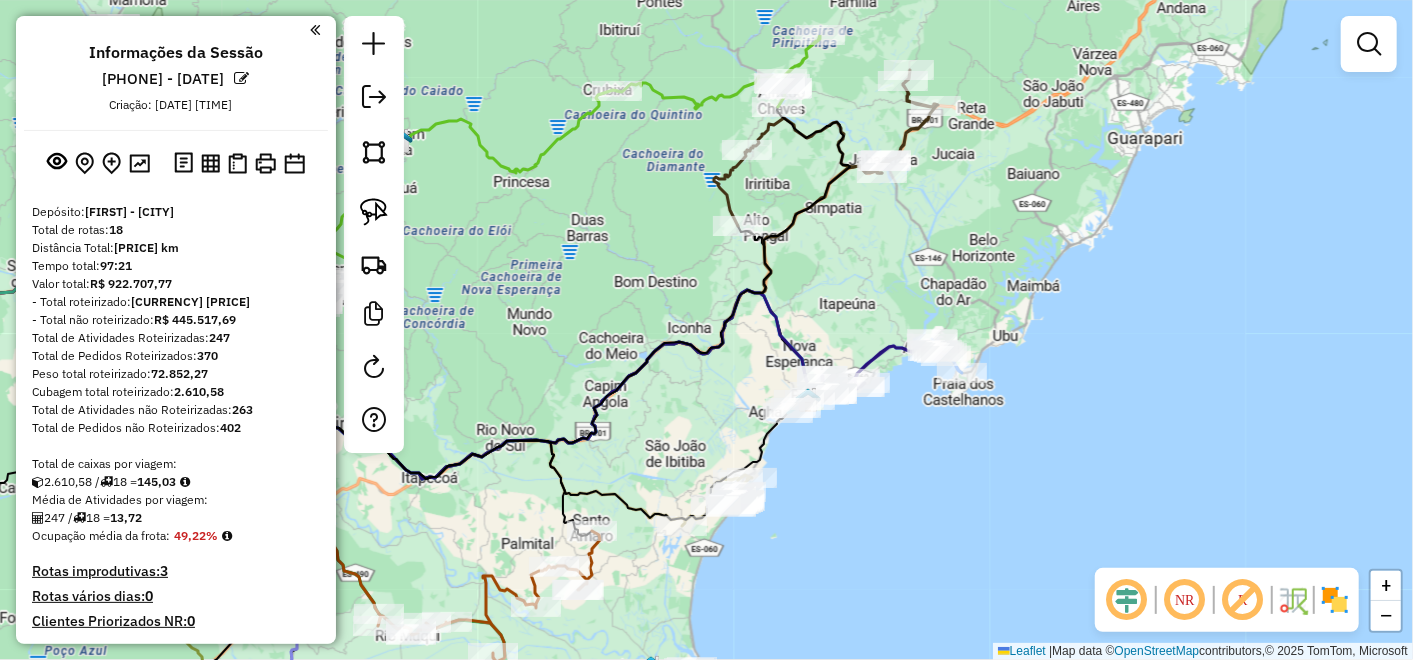 drag, startPoint x: 1067, startPoint y: 308, endPoint x: 722, endPoint y: 409, distance: 359.4802 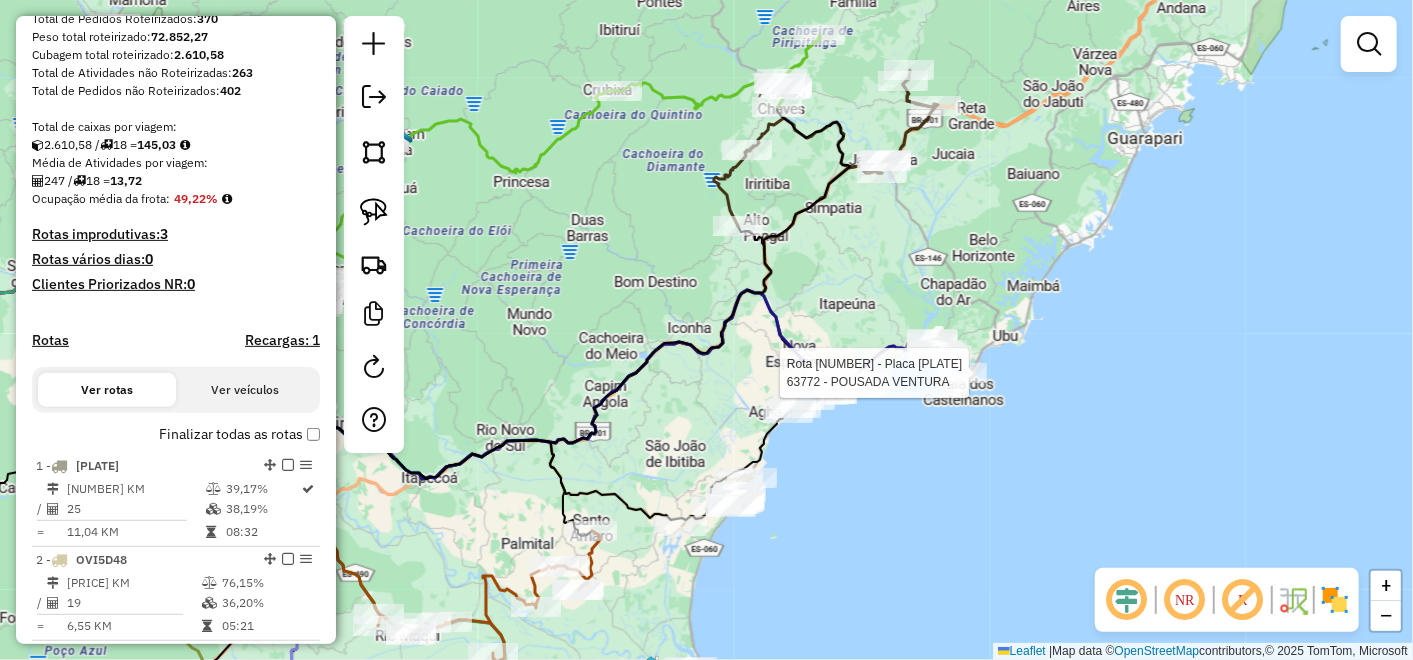 select on "**********" 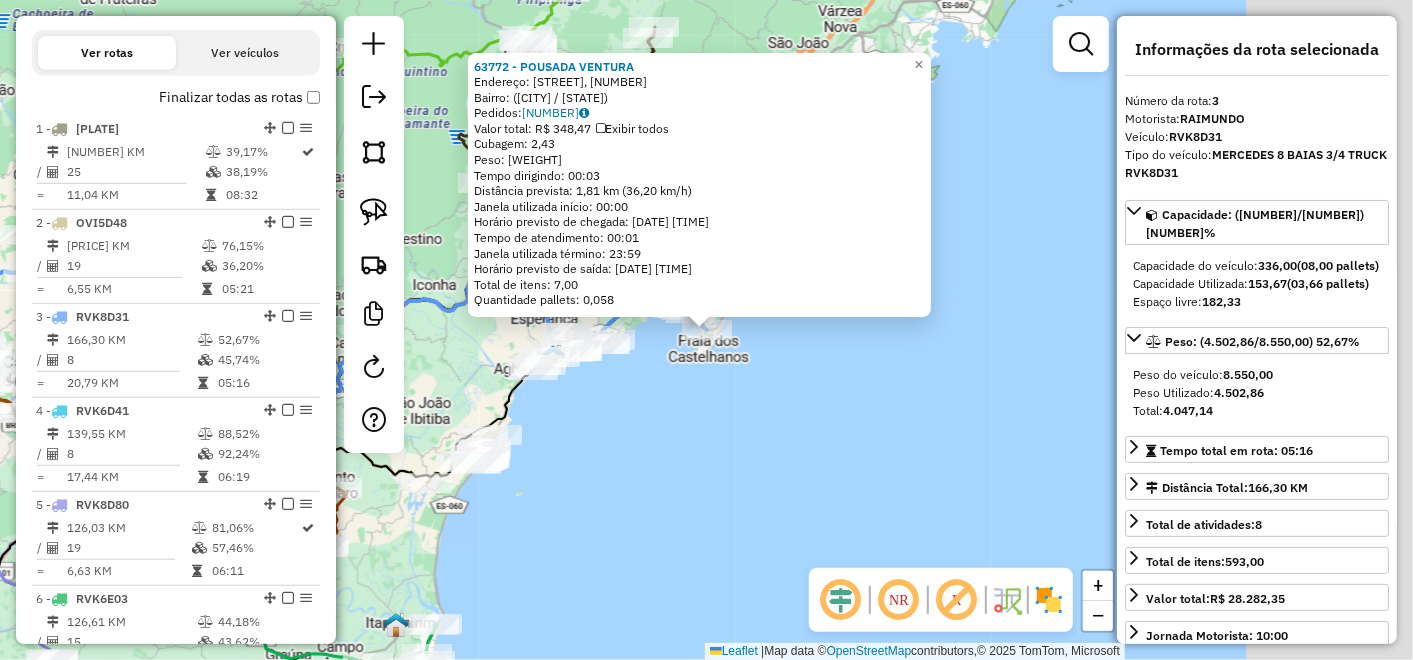 scroll, scrollTop: 960, scrollLeft: 0, axis: vertical 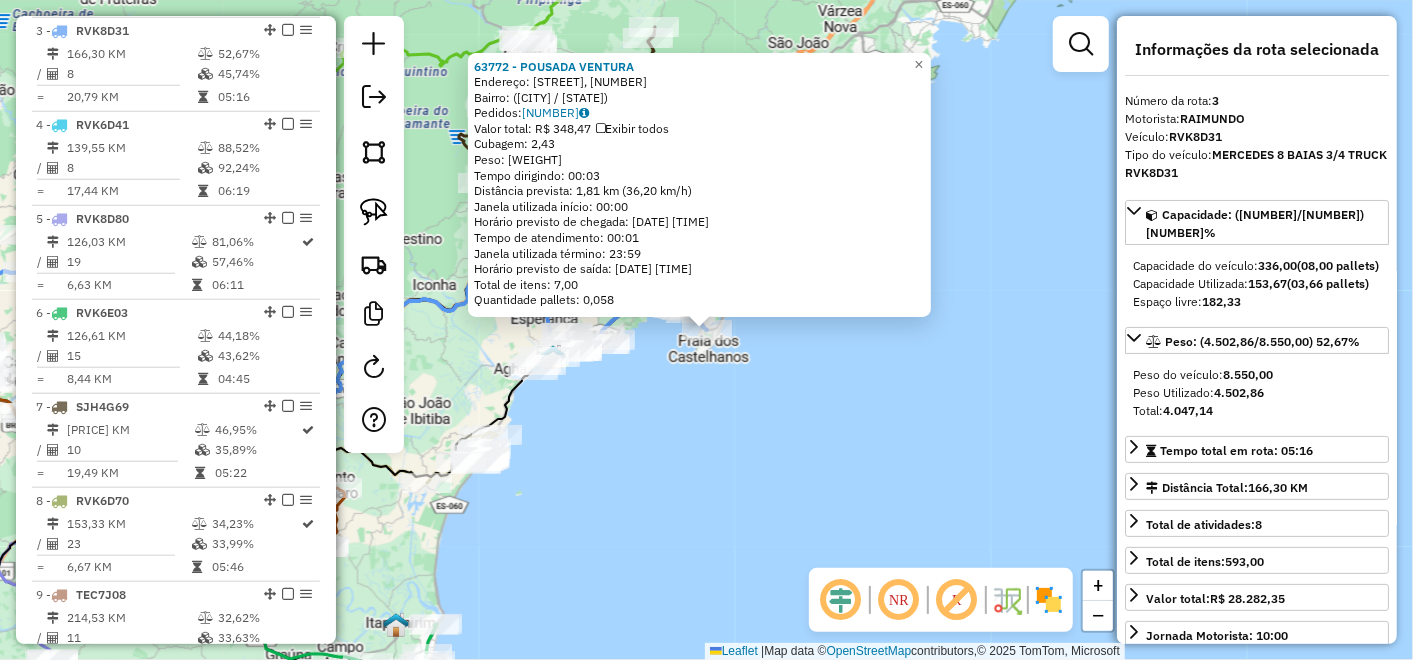 click on "63772 - [LAST]  Endereço: Rua dos Marlins, 18   Bairro:  ([CITY] / [STATE])   Pedidos:  [PHONE]   Valor total: R$ 348,47   Exibir todos   Cubagem: 2,43  Peso: 60,33  Tempo dirigindo: 00:03   Distância prevista: 1,81 km (36,20 km/h)   Janela utilizada início: 00:00   Horário previsto de chegada: 01/08/2025 09:35   Tempo de atendimento: 00:01   Janela utilizada término: 23:59   Horário previsto de saída: 01/08/2025 09:36   Total de itens: 7,00   Quantidade pallets: 0,058  × Janela de atendimento Grade de atendimento Capacidade Transportadoras Veículos Cliente Pedidos  Rotas Selecione os dias de semana para filtrar as janelas de atendimento  Seg   Ter   Qua   Qui   Sex   Sáb   Dom  Informe o período da janela de atendimento: De: Até:  Filtrar exatamente a janela do cliente  Considerar janela de atendimento padrão  Selecione os dias de semana para filtrar as grades de atendimento  Seg   Ter   Qua   Qui   Sex   Sáb   Dom   Considerar clientes sem dia de atendimento cadastrado  Peso mínimo:  +" 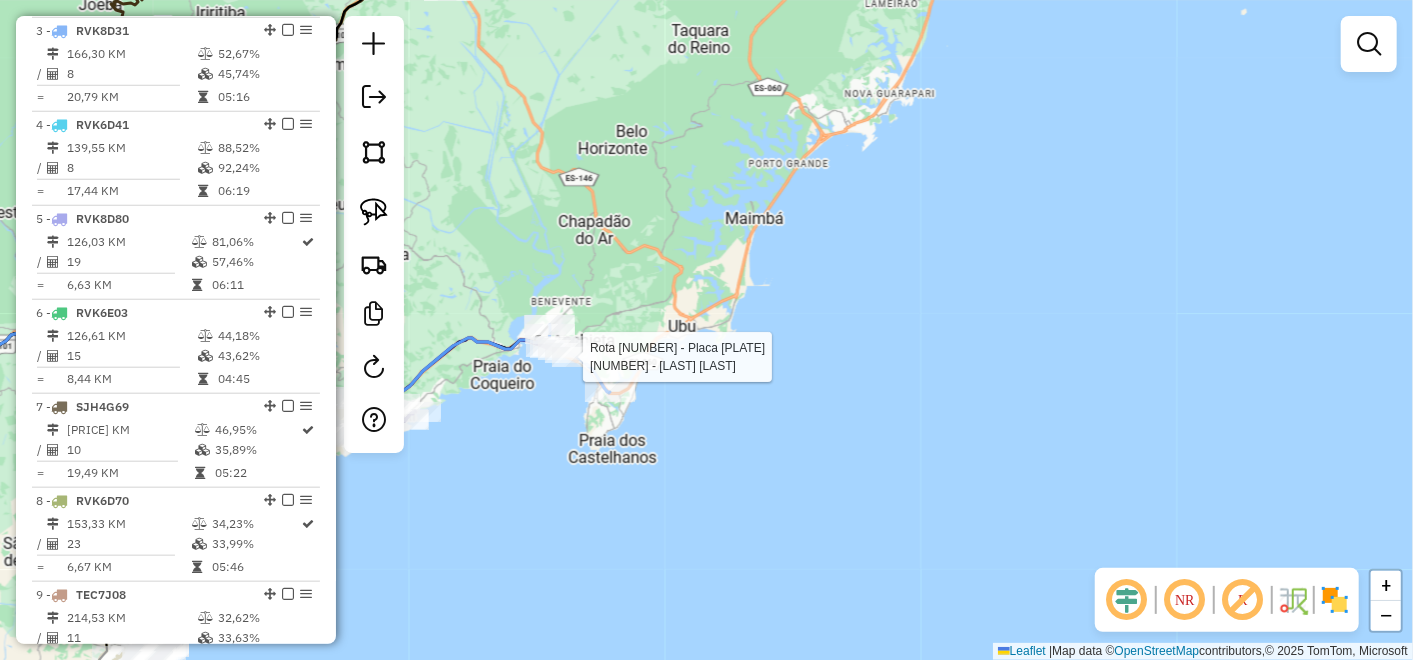 select on "**********" 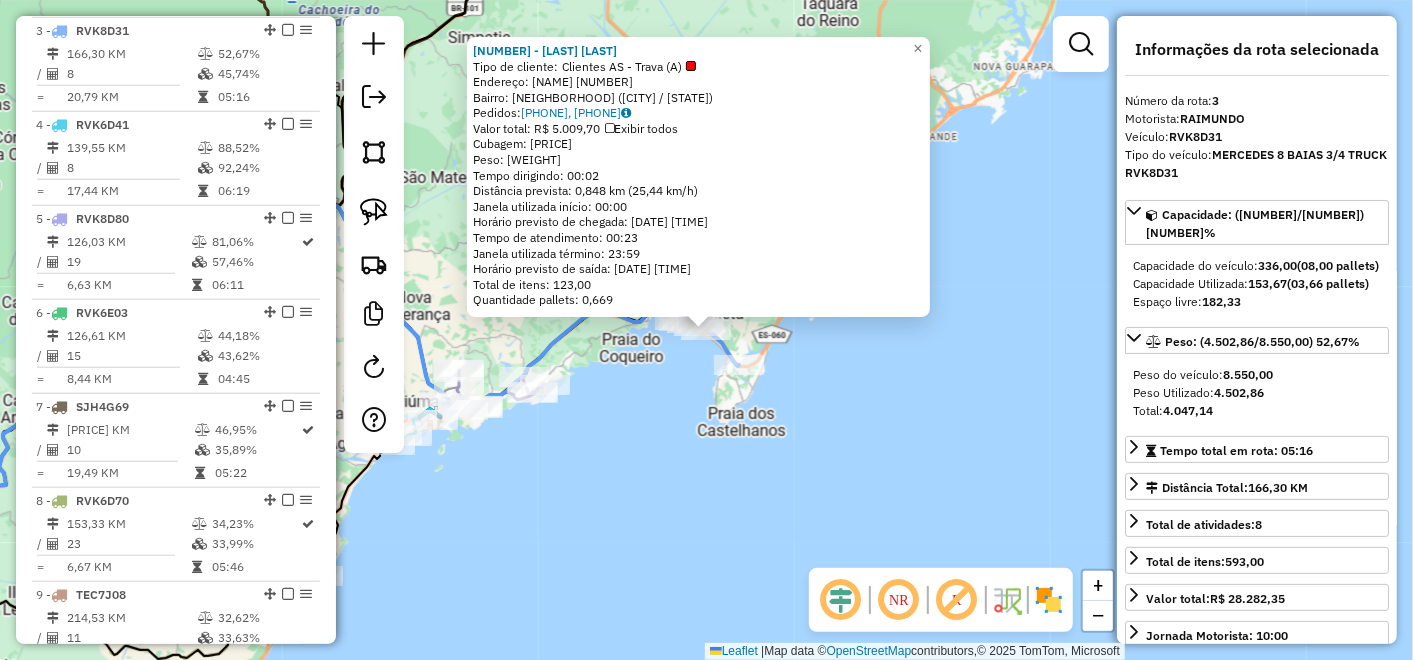 click on "[NAME]  Tipo de cliente:   Clientes AS - Trava (A)   Endereço:  [TITLE] 1515   Bairro: [NAME] ([CITY] / [STATE])   Pedidos:  [NUMBER], [NUMBER], [NUMBER]   Exibir todos   Cubagem: [NUMBER]  Peso: [NUMBER]  Tempo dirigindo: [TIME]   Distância prevista: [NUMBER] km ([NUMBER] km/h)   Janela utilizada início: [TIME]   Horário previsto de chegada: [DATE] [TIME]   Tempo de atendimento: [TIME]   Janela utilizada término: [TIME]   Horário previsto de saída: [DATE] [TIME]   Total de itens: [NUMBER]   Quantidade pallets: [NUMBER]  × Janela de atendimento Grade de atendimento Capacidade Transportadoras Veículos Cliente Pedidos  Rotas Selecione os dias de semana para filtrar as janelas de atendimento  Seg   Ter   Qua   Qui   Sex   Sáb   Dom  Informe o período da janela de atendimento: De: Até:  Filtrar exatamente a janela do cliente  Considerar janela de atendimento padrão  Selecione os dias de semana para filtrar as grades de atendimento  Seg   Ter   Qua   Qui   Sex   Sáb" 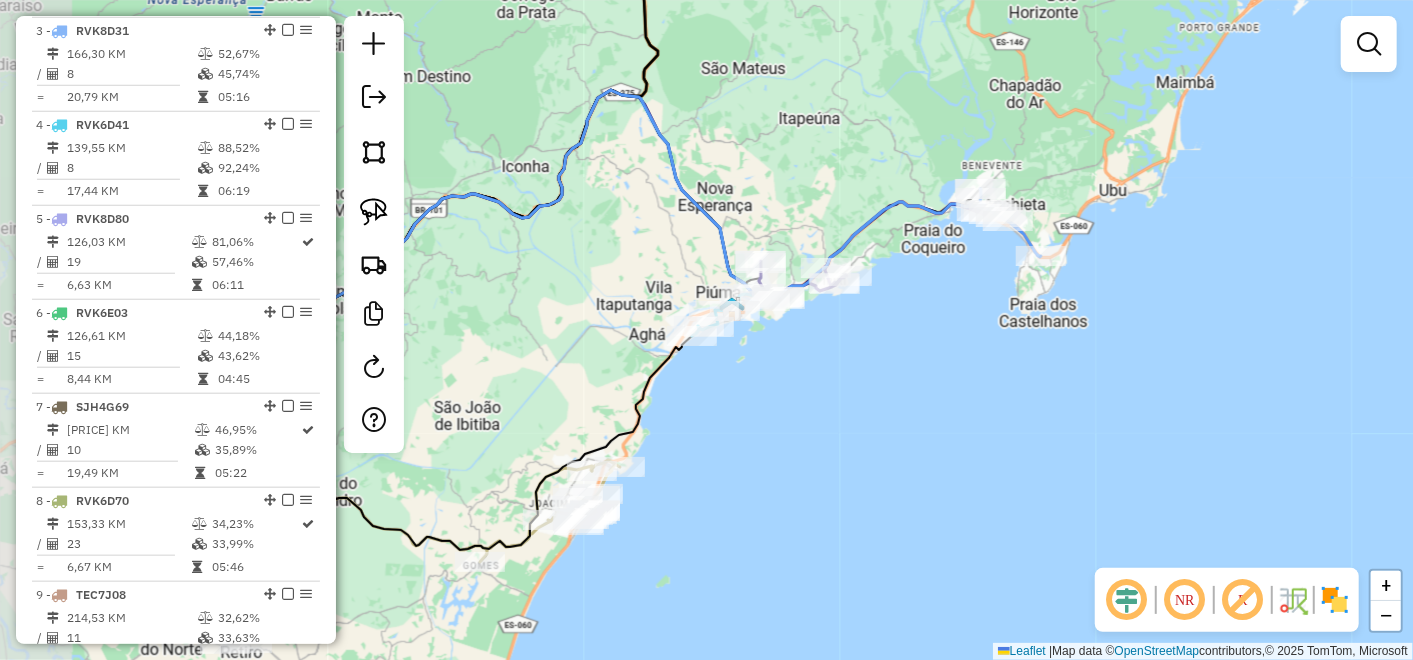 drag, startPoint x: 612, startPoint y: 453, endPoint x: 914, endPoint y: 345, distance: 320.7304 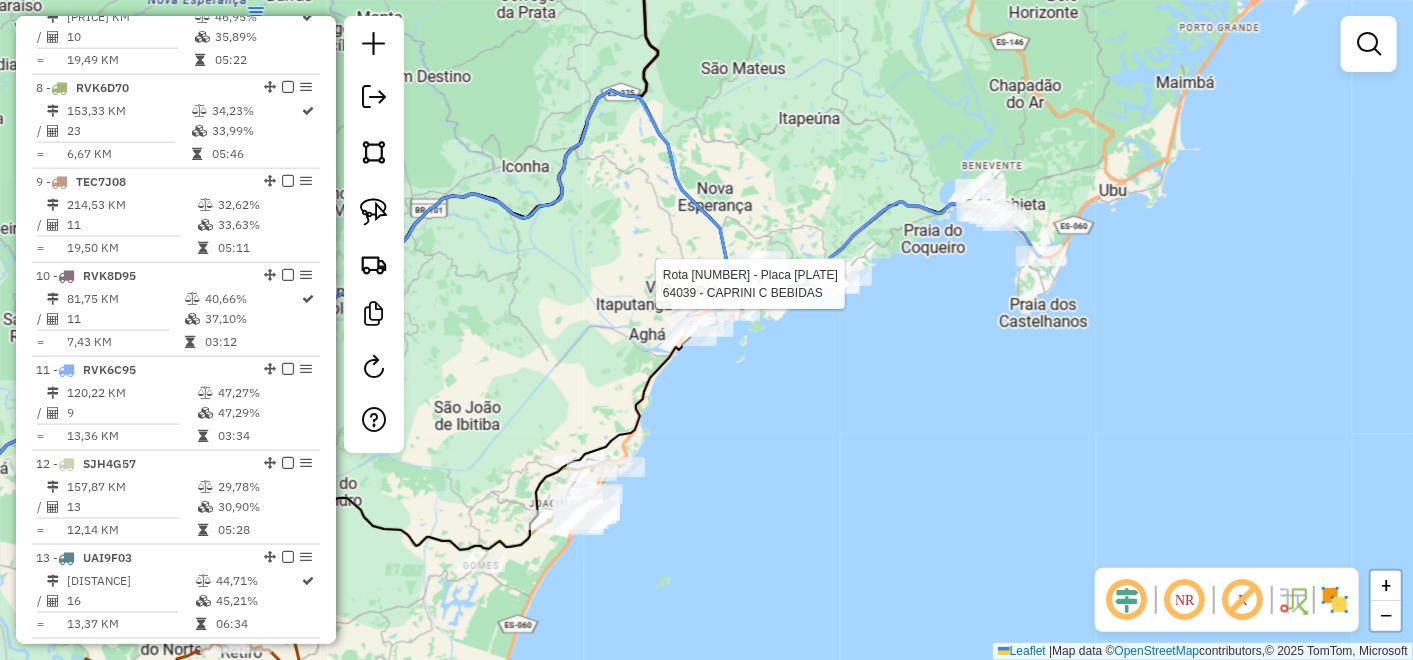 select on "**********" 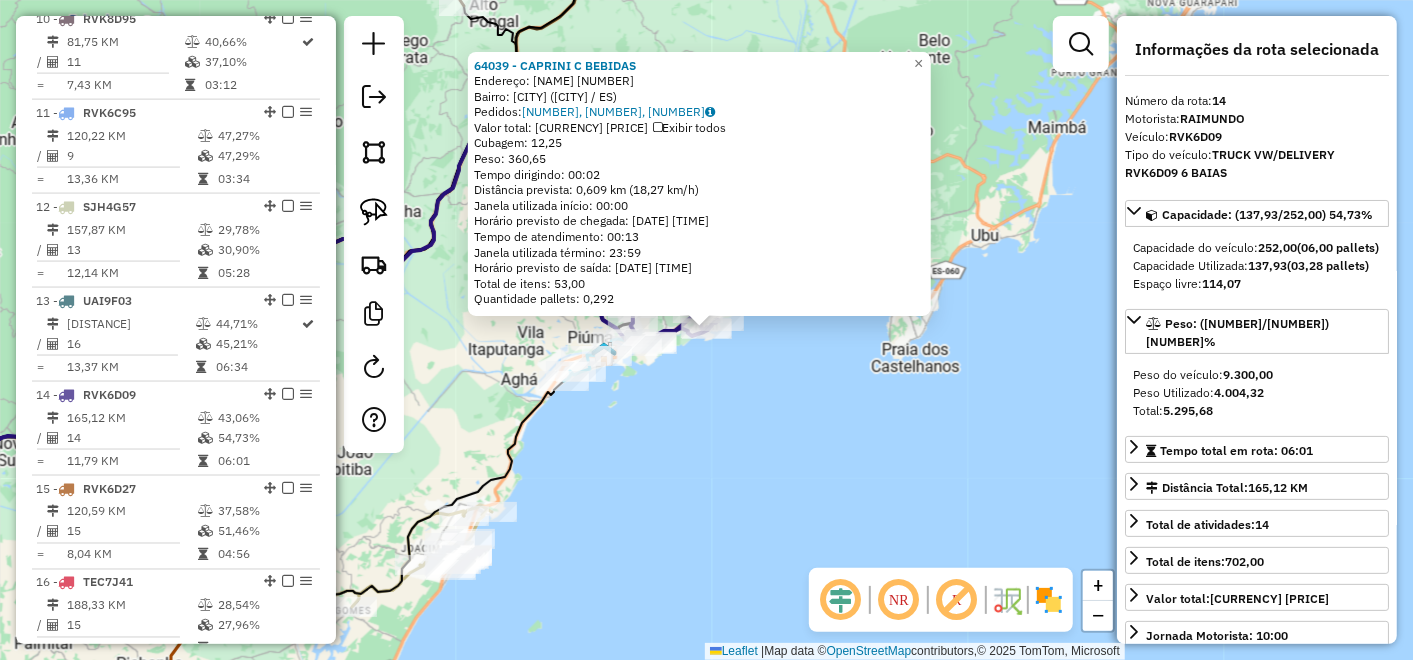 scroll, scrollTop: 1991, scrollLeft: 0, axis: vertical 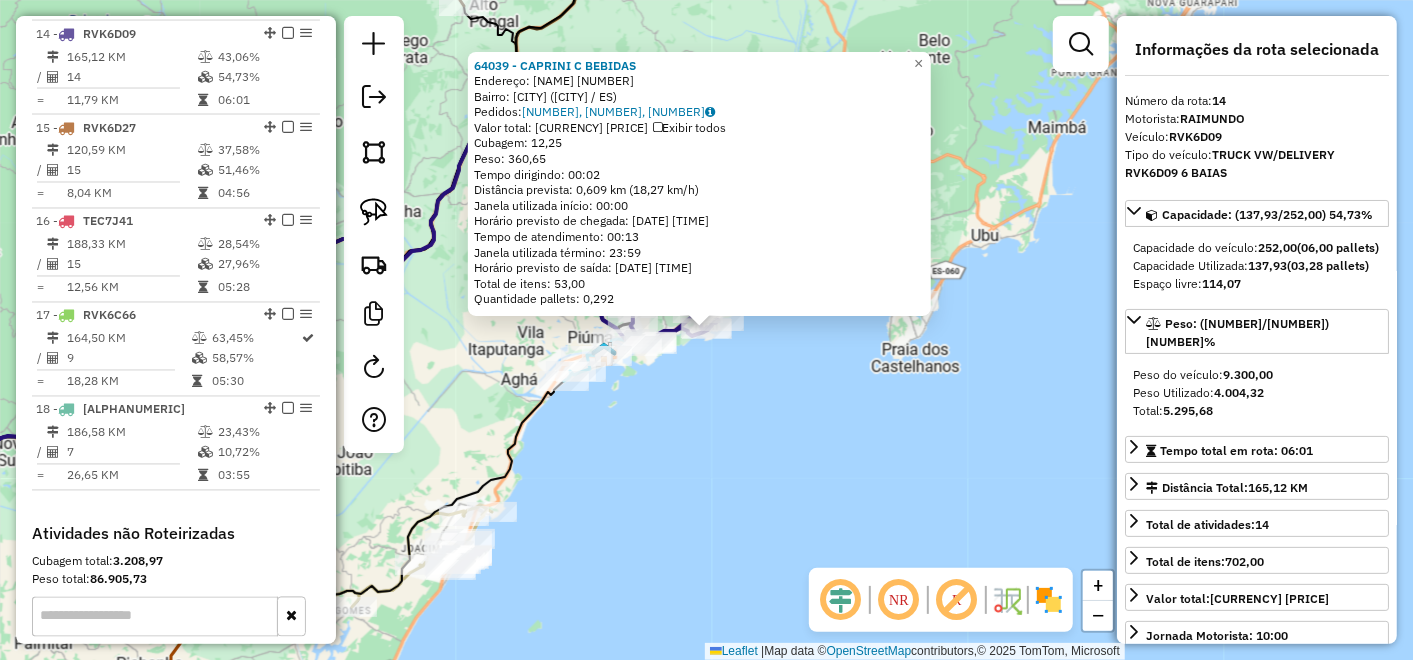 click on "[NUMBER] - [NAME]  Endereço:  [TITLE] [FIRST] [LAST] 569   Bairro: [NAME] ([CITY] / [STATE])   Pedidos:  [NUMBER], [NUMBER], [NUMBER]   Exibir todos   Cubagem: [NUMBER]  Peso: [NUMBER]  Tempo dirigindo: [TIME]   Distância prevista: [NUMBER] km ([NUMBER] km/h)   Janela utilizada início: [TIME]   Horário previsto de chegada: [DATE] [TIME]   Tempo de atendimento: [TIME]   Janela utilizada término: [TIME]   Horário previsto de saída: [DATE] [TIME]   Total de itens: [NUMBER]   Quantidade pallets: [NUMBER]  × Janela de atendimento Grade de atendimento Capacidade Transportadoras Veículos Cliente Pedidos  Rotas Selecione os dias de semana para filtrar as janelas de atendimento  Seg   Ter   Qua   Qui   Sex   Sáb   Dom  Informe o período da janela de atendimento: De: Até:  Filtrar exatamente a janela do cliente  Considerar janela de atendimento padrão  Selecione os dias de semana para filtrar as grades de atendimento  Seg   Ter   Qua   Qui   Sex   Sáb   Dom   Peso mínimo:   De:  +" 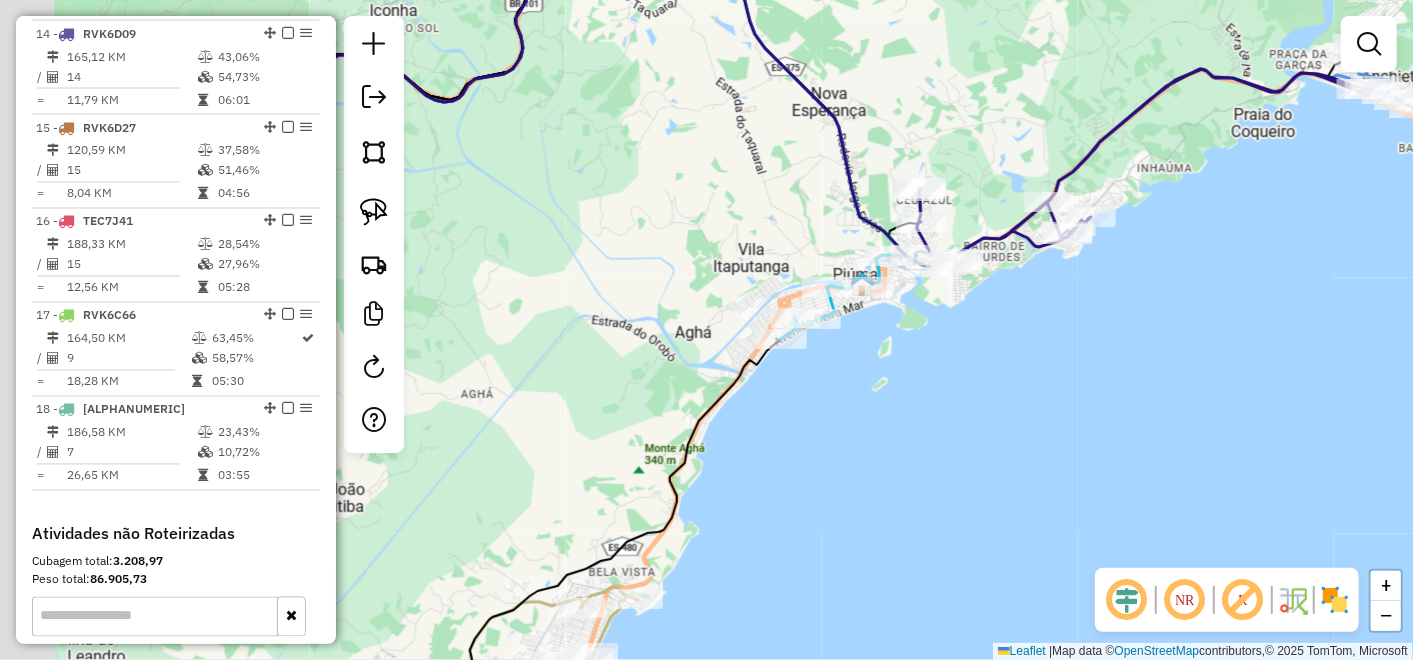 click on "Janela de atendimento Grade de atendimento Capacidade Transportadoras Veículos Cliente Pedidos  Rotas Selecione os dias de semana para filtrar as janelas de atendimento  Seg   Ter   Qua   Qui   Sex   Sáb   Dom  Informe o período da janela de atendimento: De: Até:  Filtrar exatamente a janela do cliente  Considerar janela de atendimento padrão  Selecione os dias de semana para filtrar as grades de atendimento  Seg   Ter   Qua   Qui   Sex   Sáb   Dom   Considerar clientes sem dia de atendimento cadastrado  Clientes fora do dia de atendimento selecionado Filtrar as atividades entre os valores definidos abaixo:  Peso mínimo:   Peso máximo:   Cubagem mínima:   Cubagem máxima:   De:   Até:  Filtrar as atividades entre o tempo de atendimento definido abaixo:  De:   Até:   Considerar capacidade total dos clientes não roteirizados Transportadora: Selecione um ou mais itens Tipo de veículo: Selecione um ou mais itens Veículo: Selecione um ou mais itens Motorista: Selecione um ou mais itens Nome: Rótulo:" 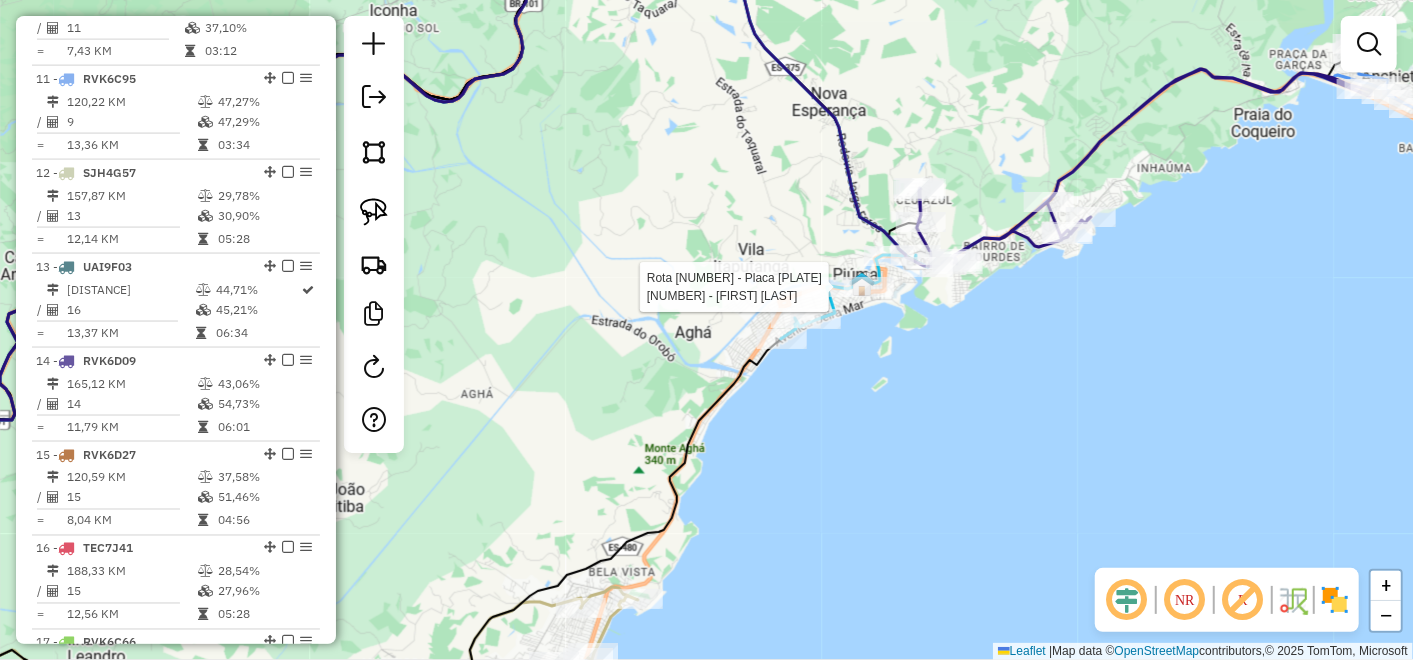 select on "**********" 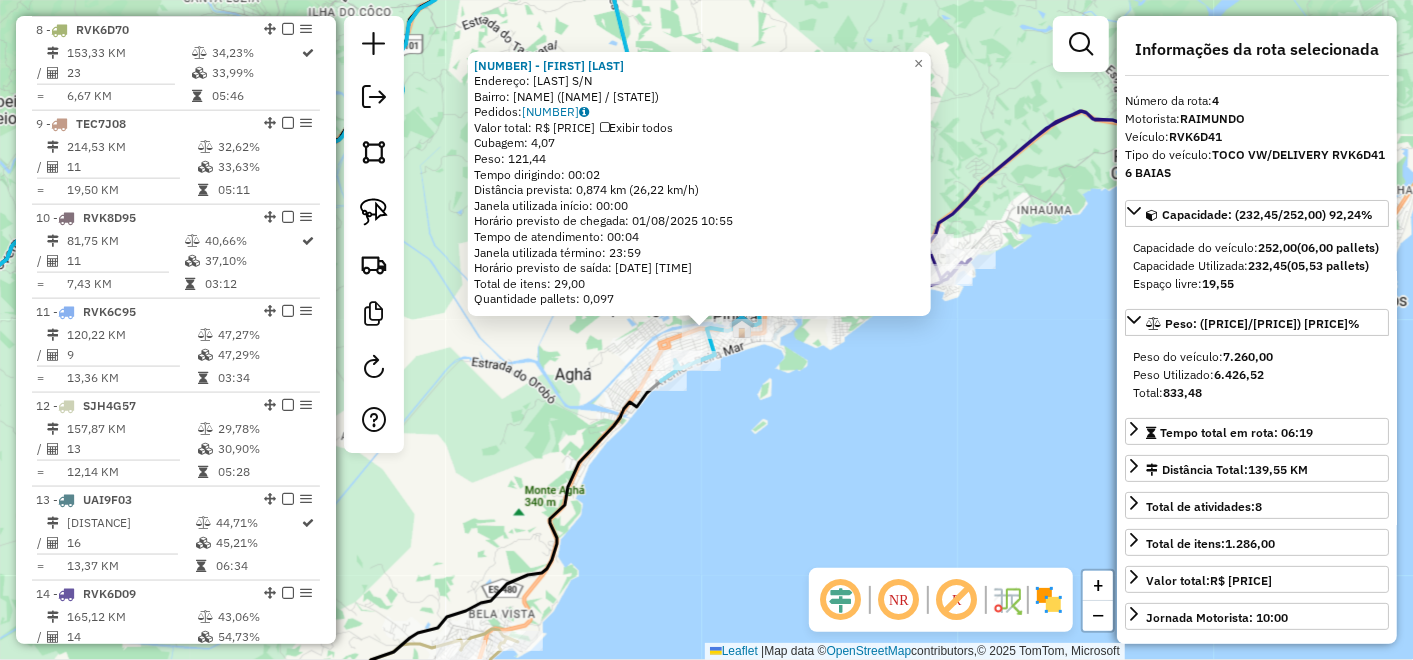 scroll, scrollTop: 1054, scrollLeft: 0, axis: vertical 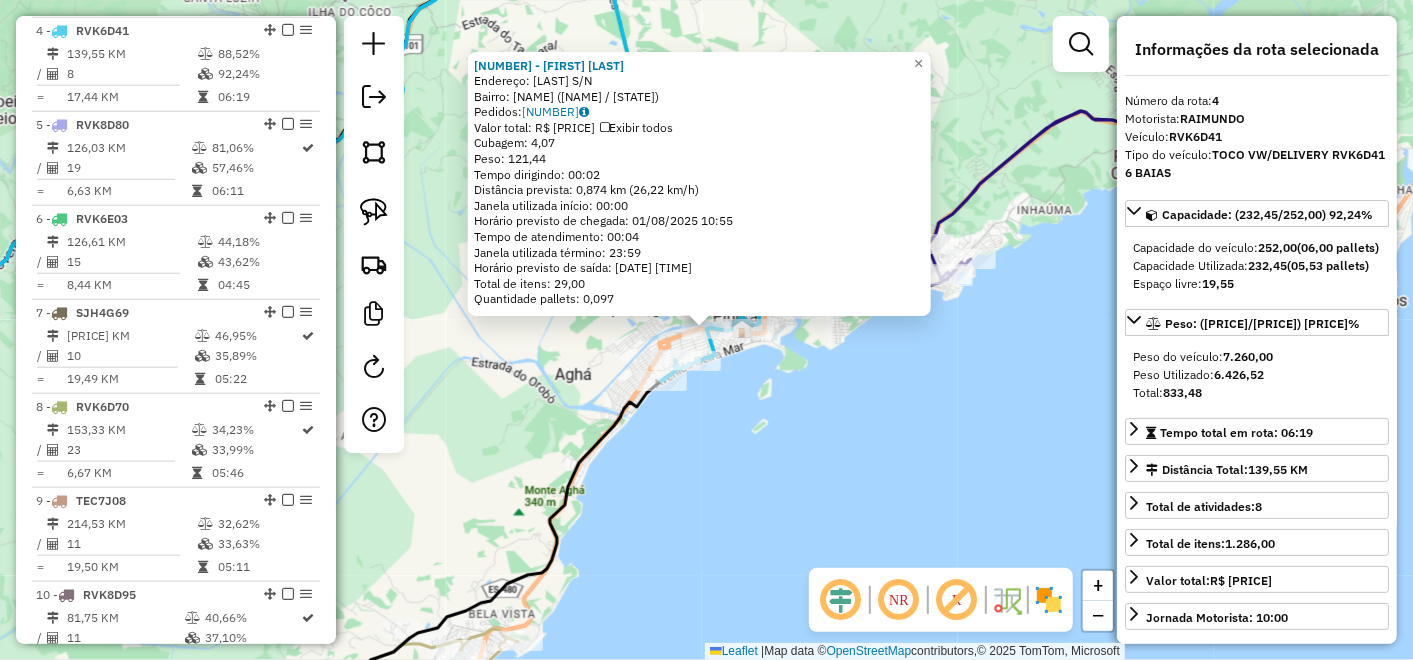 drag, startPoint x: 684, startPoint y: 411, endPoint x: 555, endPoint y: 422, distance: 129.46814 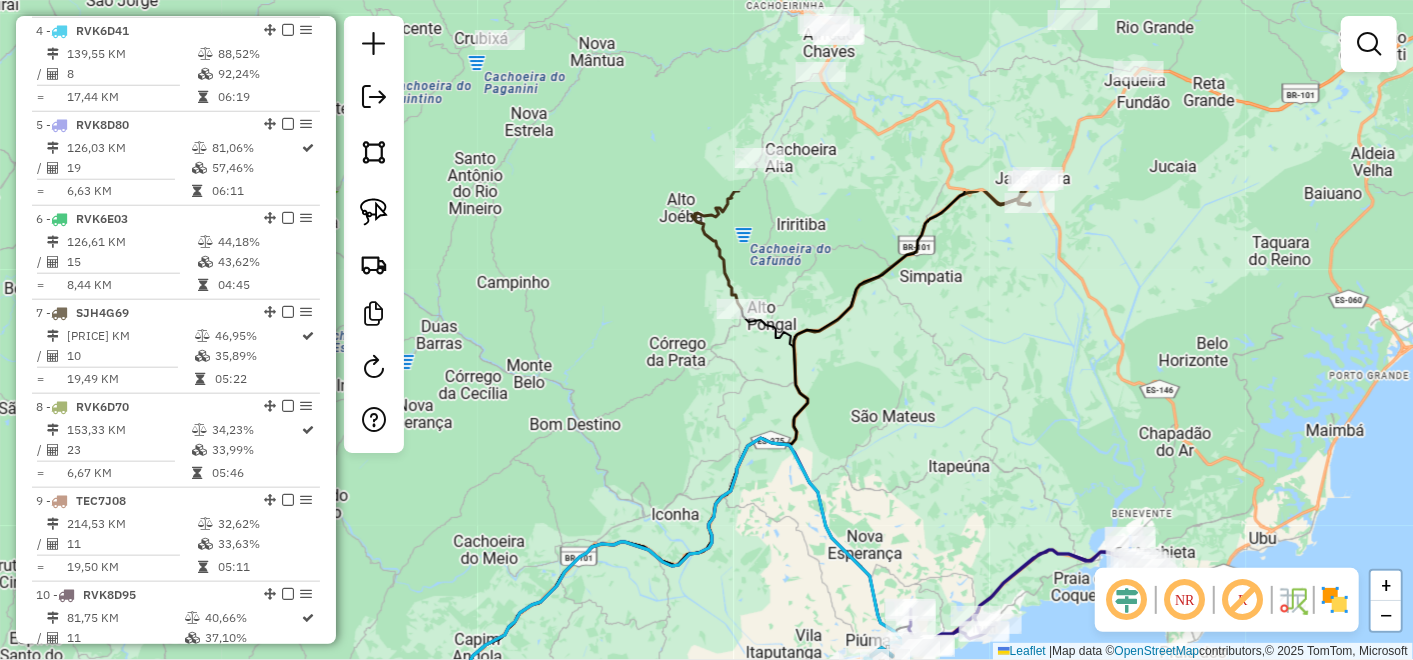 drag, startPoint x: 624, startPoint y: 225, endPoint x: 934, endPoint y: 225, distance: 310 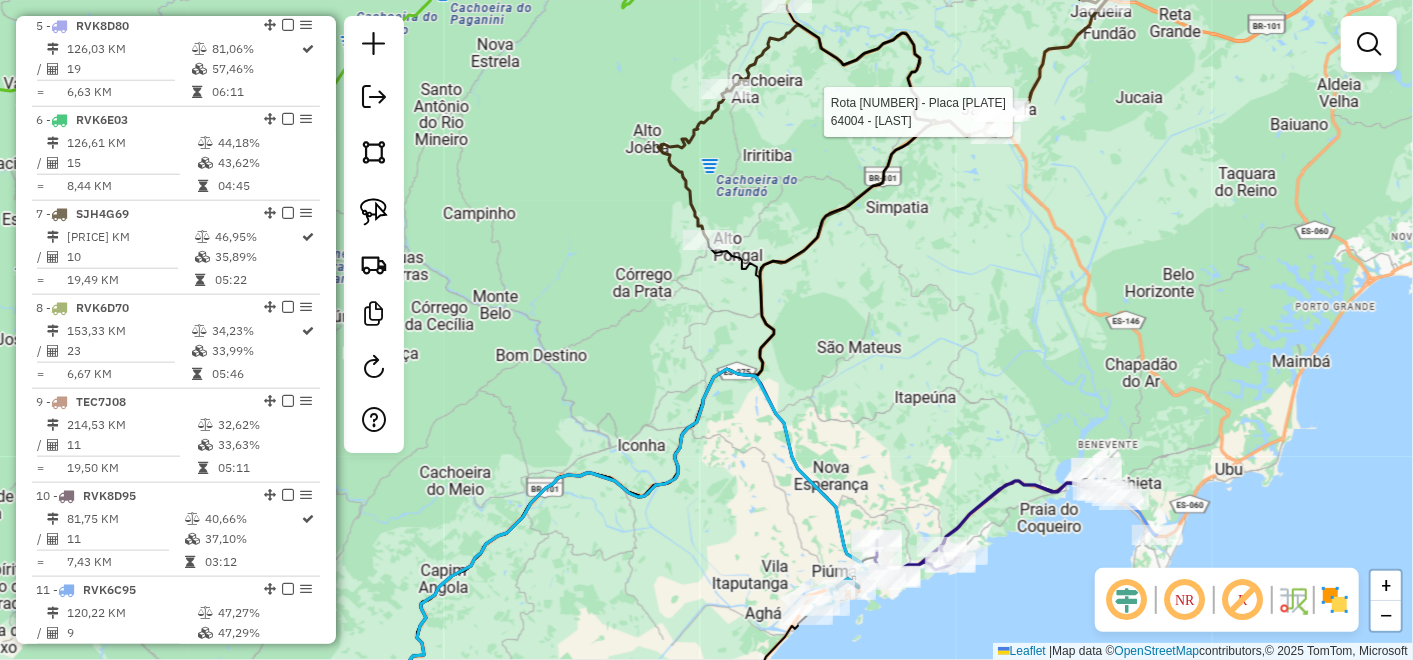 select on "**********" 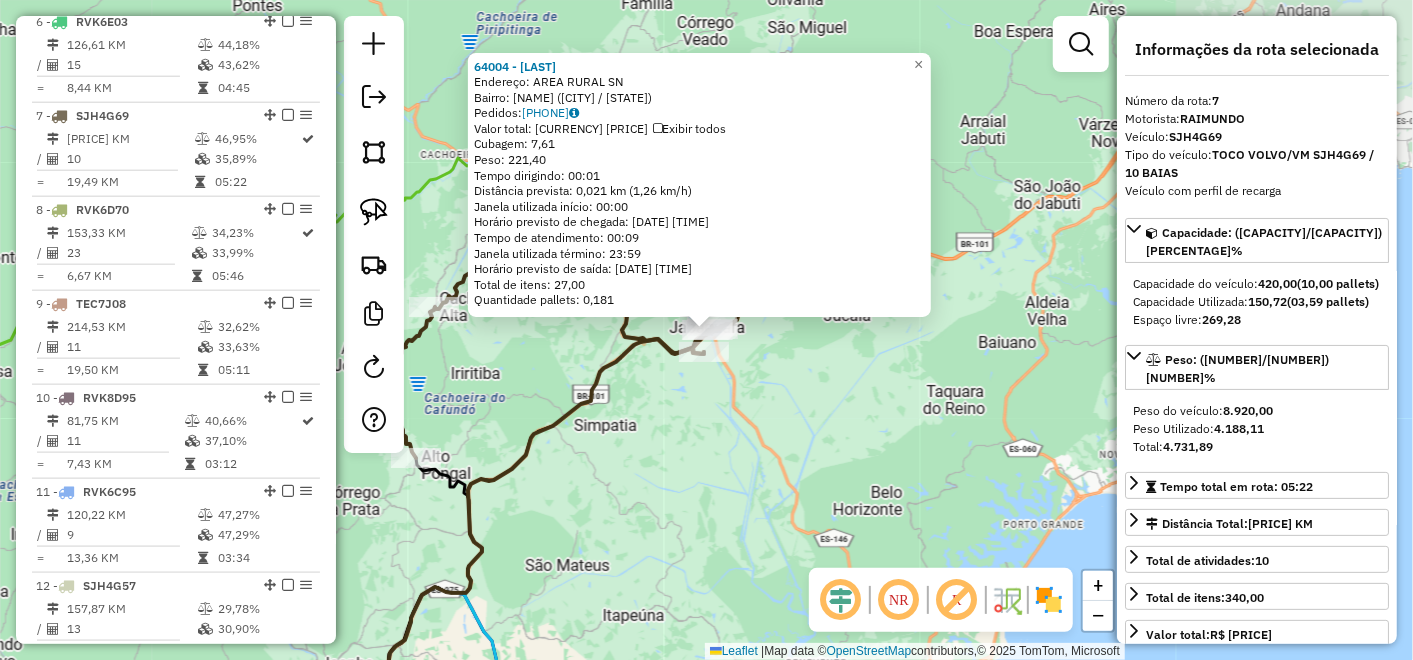 scroll, scrollTop: 1336, scrollLeft: 0, axis: vertical 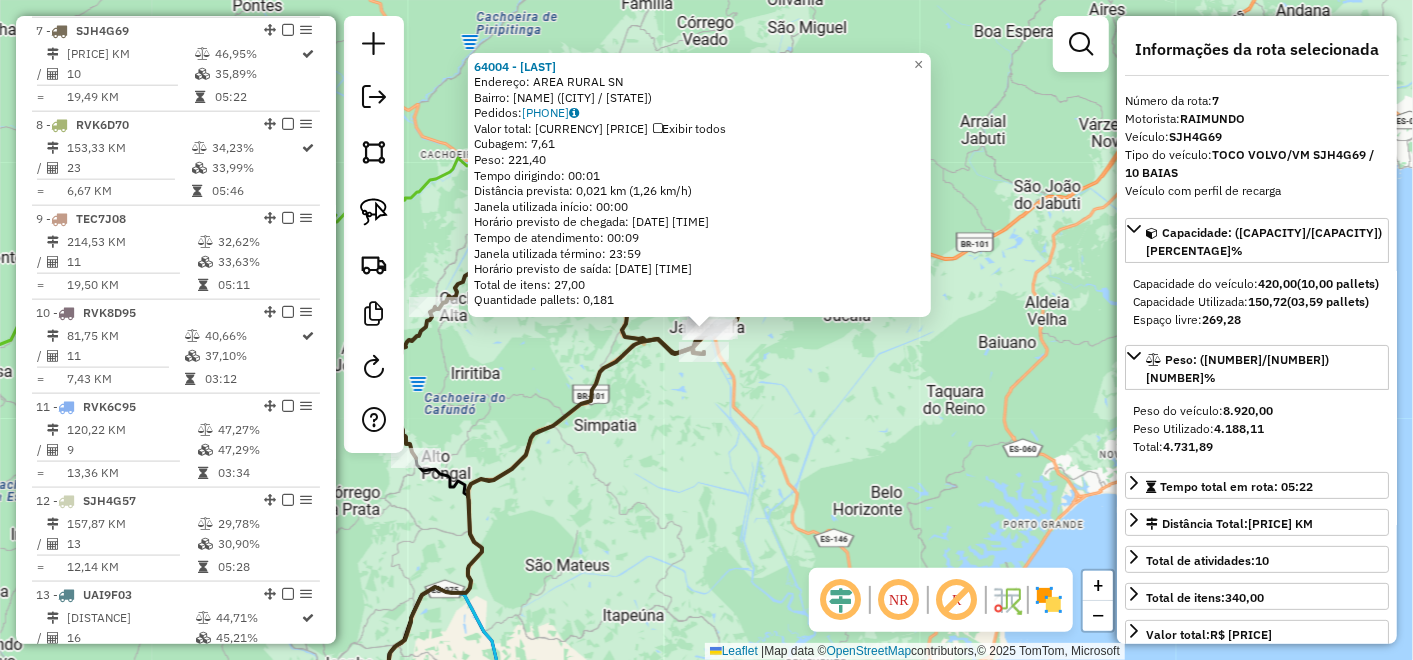 click on "Endereço:  [NAME] [NUMBER]   Bairro: [NAME] ([NAME] / [STATE])   Pedidos:  [NUMBER]   Valor total: R$ [PRICE]   Exibir todos   Cubagem: [CUBAGE]  Peso: [WEIGHT]  Tempo dirigindo: [TIME]   Distância prevista: [DISTANCE] ([SPEED])   Janela utilizada início: [TIME]   Horário previsto de chegada: [DATE] [TIME]   Tempo de atendimento: [TIME]   Janela utilizada término: [TIME]   Horário previsto de saída: [DATE] [TIME]   Total de itens: [NUMBER],00   Quantidade pallets: [NUMBER]  × Janela de atendimento Grade de atendimento Capacidade Transportadoras Veículos Cliente Pedidos  Rotas Selecione os dias de semana para filtrar as janelas de atendimento  Seg   Ter   Qua   Qui   Sex   Sáb   Dom  Informe o período da janela de atendimento: De: Até:  Filtrar exatamente a janela do cliente  Considerar janela de atendimento padrão  Selecione os dias de semana para filtrar as grades de atendimento  Seg   Ter   Qua   Qui   Sex   Sáb   Dom   Considerar clientes sem dia de atendimento cadastrado  De:  +" 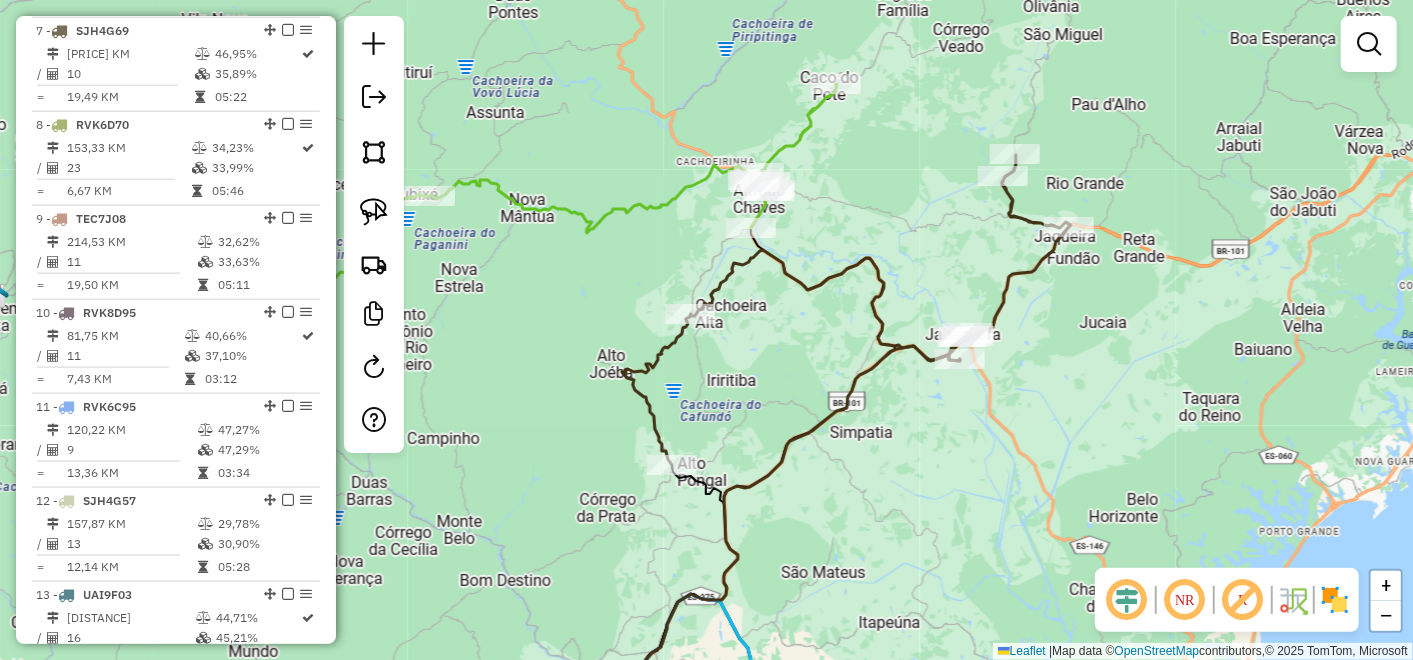 drag, startPoint x: 950, startPoint y: 238, endPoint x: 1222, endPoint y: 118, distance: 297.29446 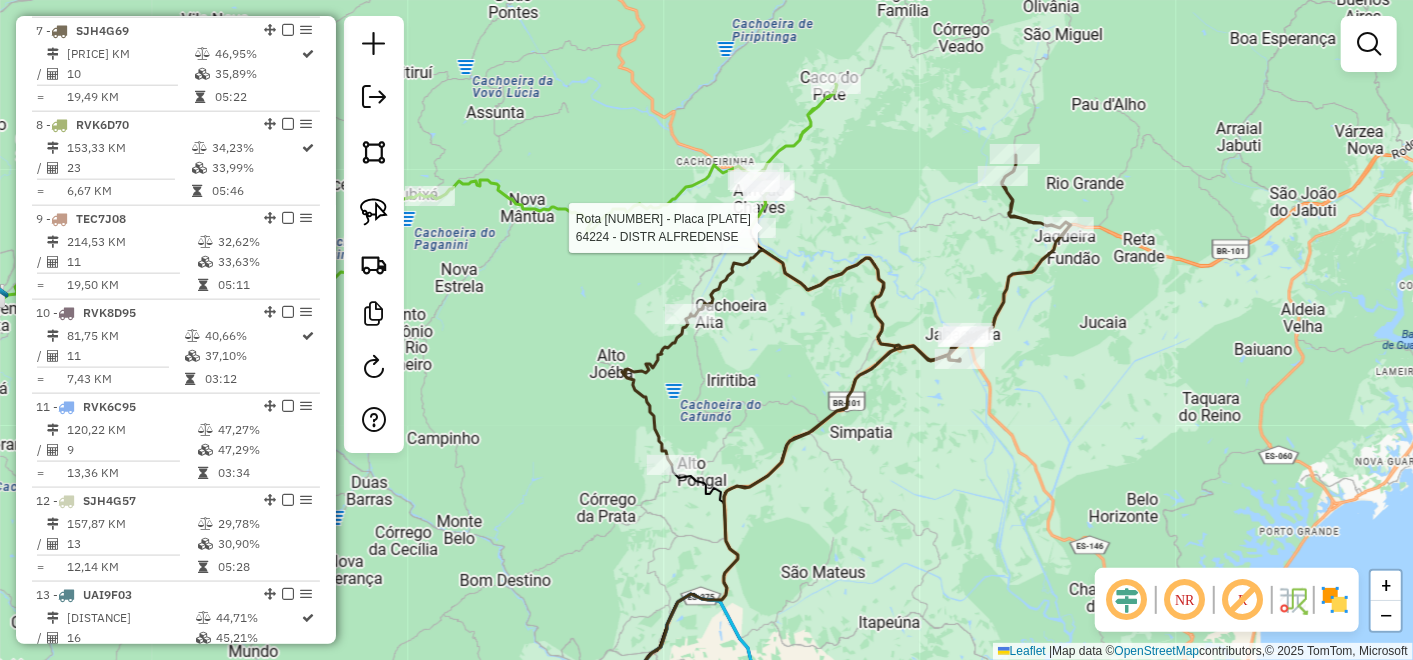 select on "**********" 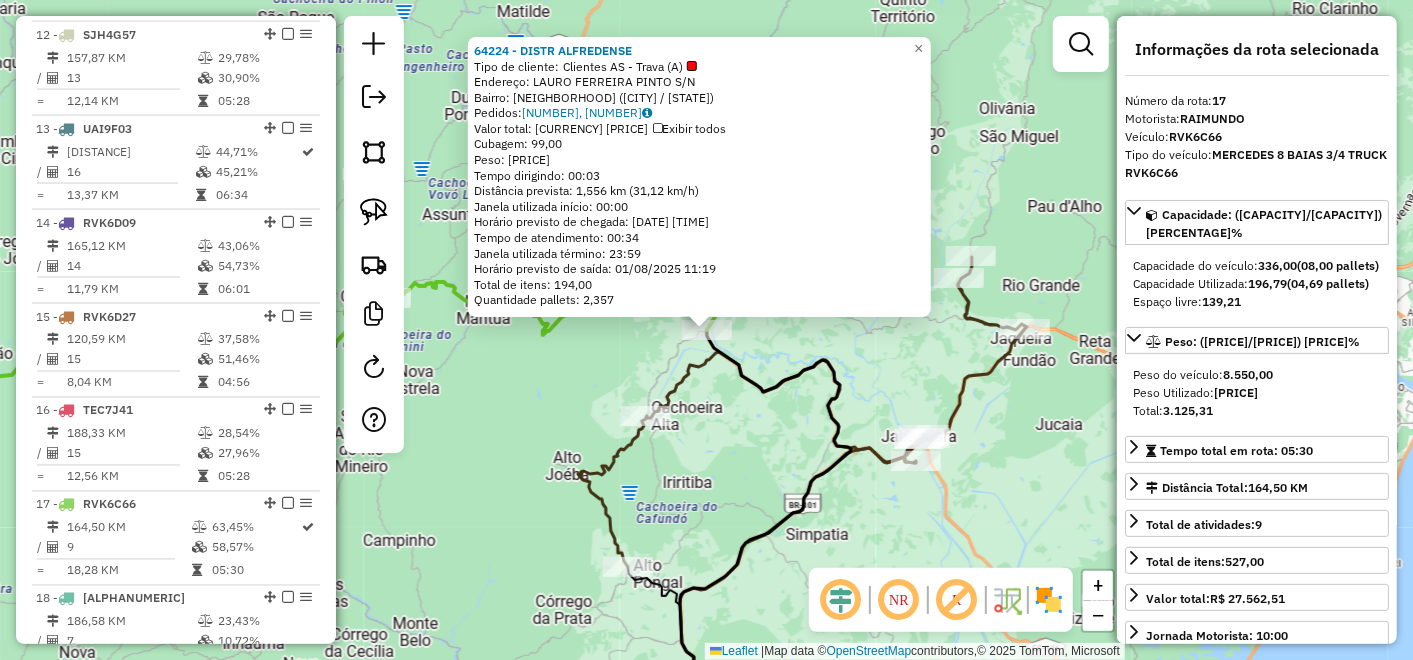 scroll, scrollTop: 2223, scrollLeft: 0, axis: vertical 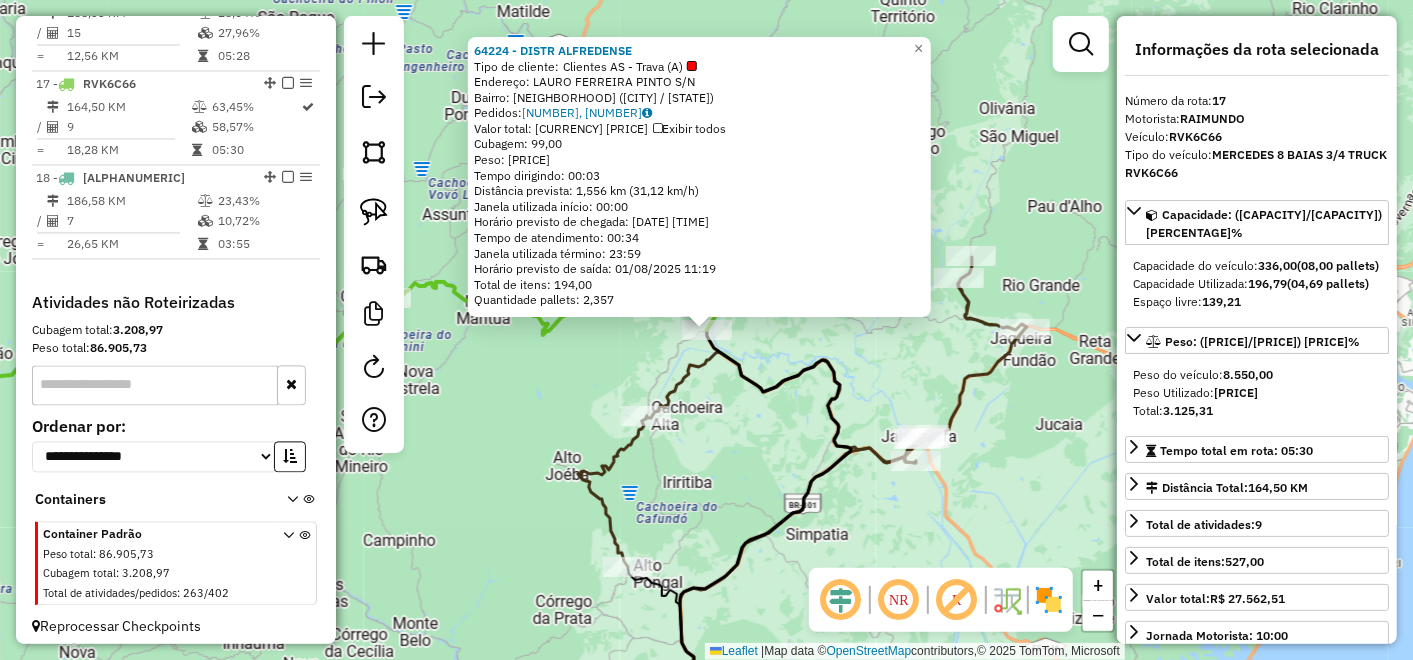 click on "[NUMBER] - [NAME] Tipo de cliente: [TEXT] - [TEXT] ([TEXT]) Endereço: [NAME] S/N Bairro: [NAME] ([NAME] / [STATE]) Pedidos: [NUMBER], [NUMBER] Valor total: [CURRENCY] [PRICE] Exibir todos Cubagem: [PRICE] Peso: [PRICE] Tempo dirigindo: [TIME] Distância prevista: [PRICE] km ([PRICE] km/h) Janela utilizada início: [TIME] Horário previsto de chegada: [DATE] [TIME] Tempo de atendimento: [TIME] Janela utilizada término: [TIME] Horário previsto de saída: [DATE] [TIME] Total de itens: [PRICE] Quantidade pallets: [PRICE] × Janela de atendimento Grade de atendimento Capacidade Transportadoras Veículos Cliente Pedidos Rotas Selecione os dias de semana para filtrar as janelas de atendimento Seg Ter Qua Qui Sex Sáb Dom Informe o período da janela de atendimento: De: Até: Filtrar exatamente a janela do cliente Considerar janela de atendimento padrão Selecione os dias de semana para filtrar as grades de atendimento Seg Ter Qua Qui Sex Sáb Dom Considerar clientes sem dia de atendimento cadastrado De: De:" 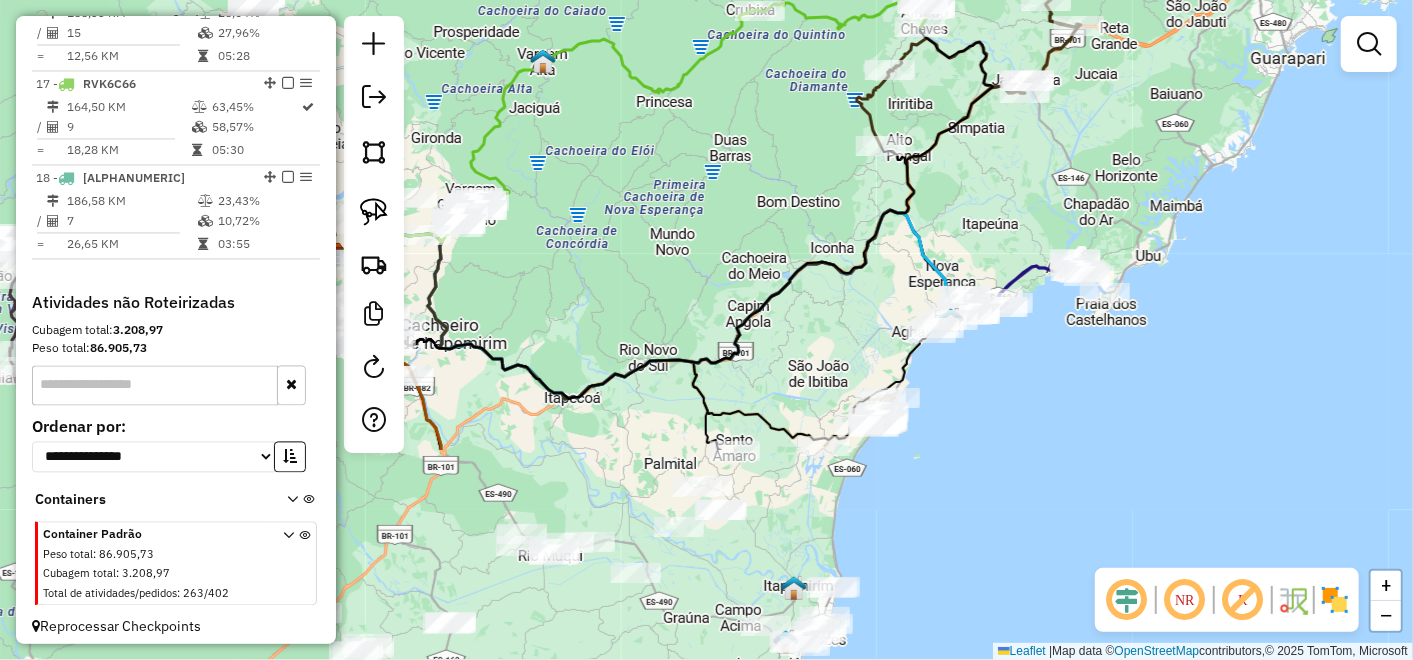 drag, startPoint x: 545, startPoint y: 498, endPoint x: 674, endPoint y: 226, distance: 301.03986 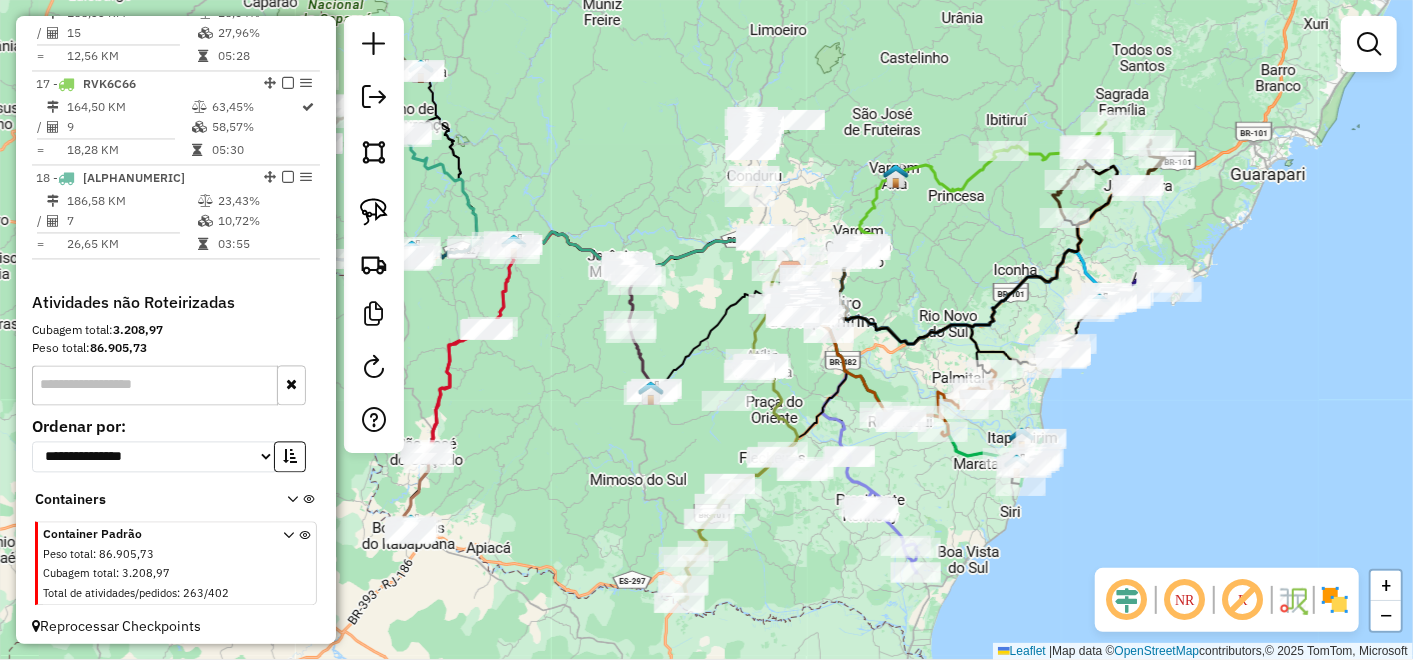 drag, startPoint x: 703, startPoint y: 195, endPoint x: 960, endPoint y: 273, distance: 268.57587 